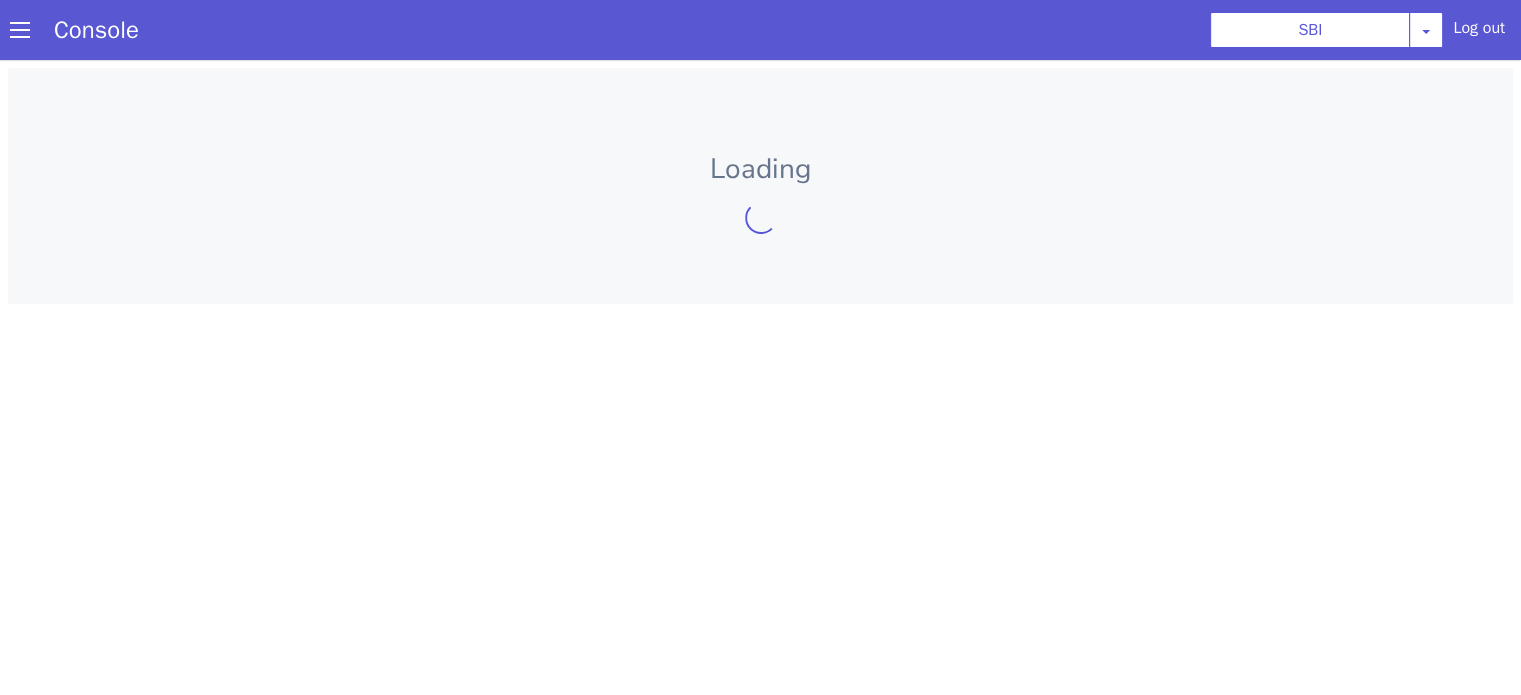 scroll, scrollTop: 0, scrollLeft: 0, axis: both 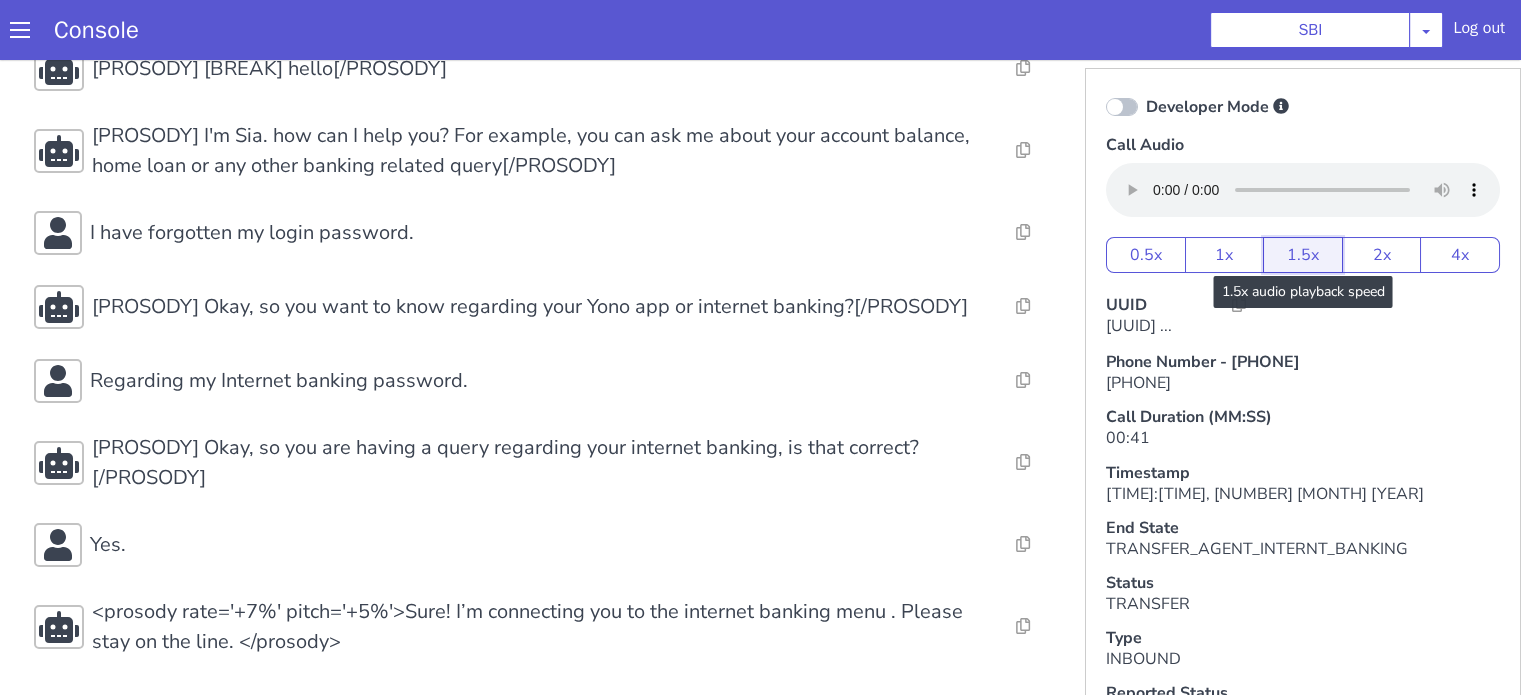 click on "1.5x" at bounding box center (1303, 255) 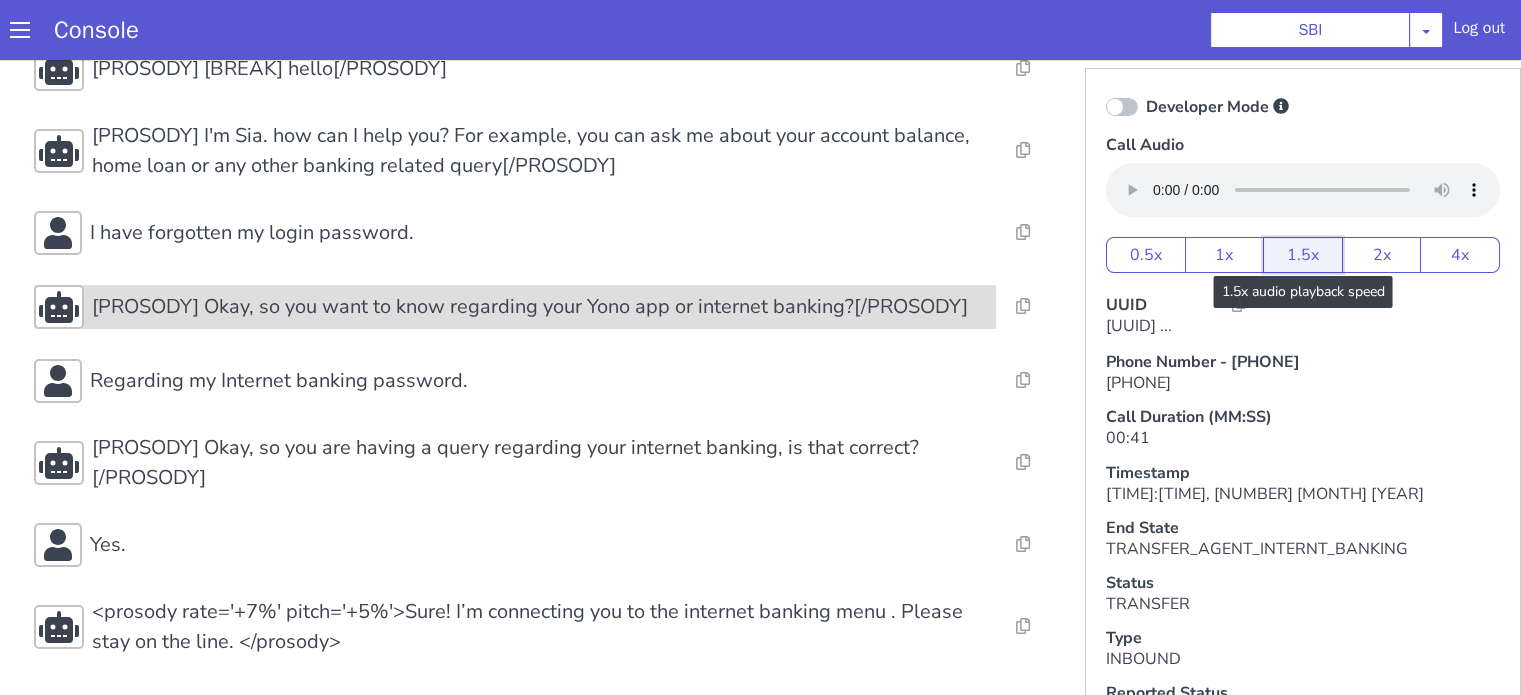 scroll, scrollTop: 0, scrollLeft: 0, axis: both 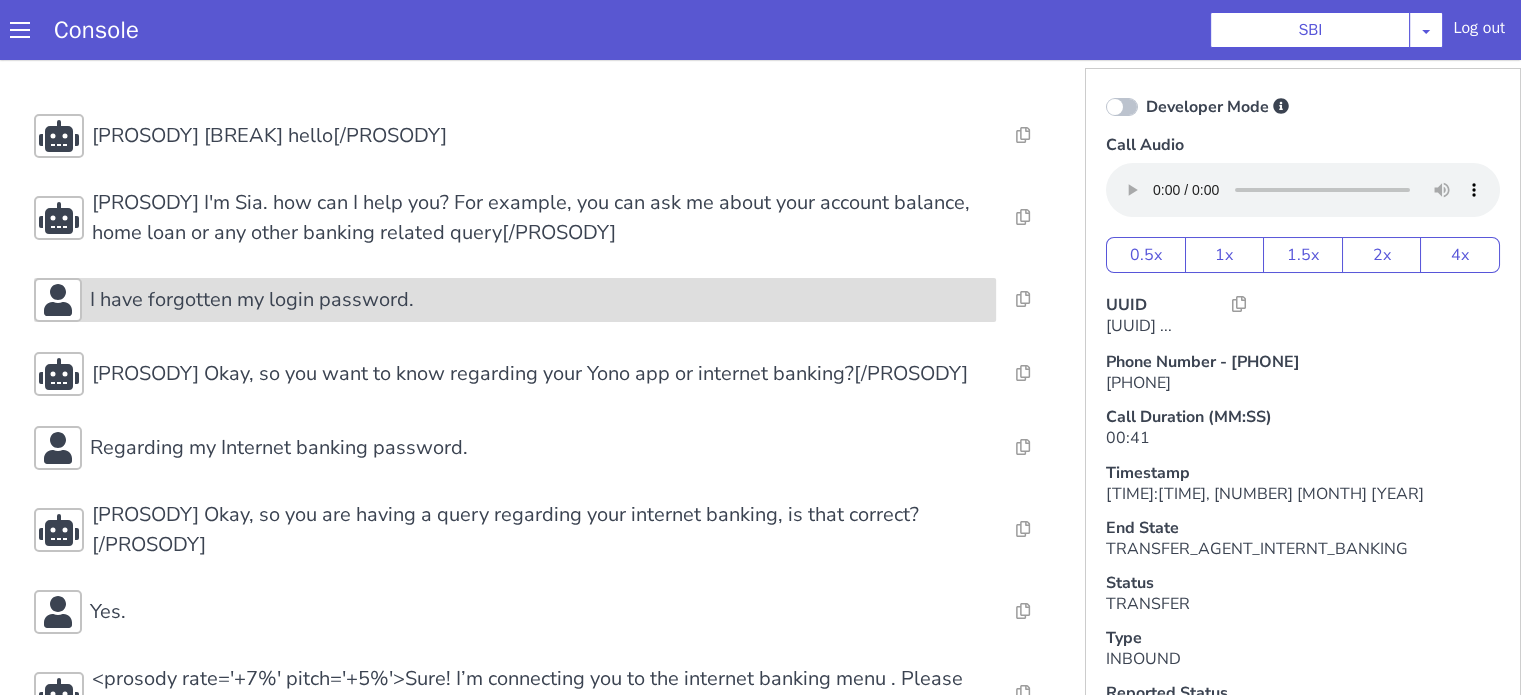 click on "I have forgotten my login password." at bounding box center (539, 300) 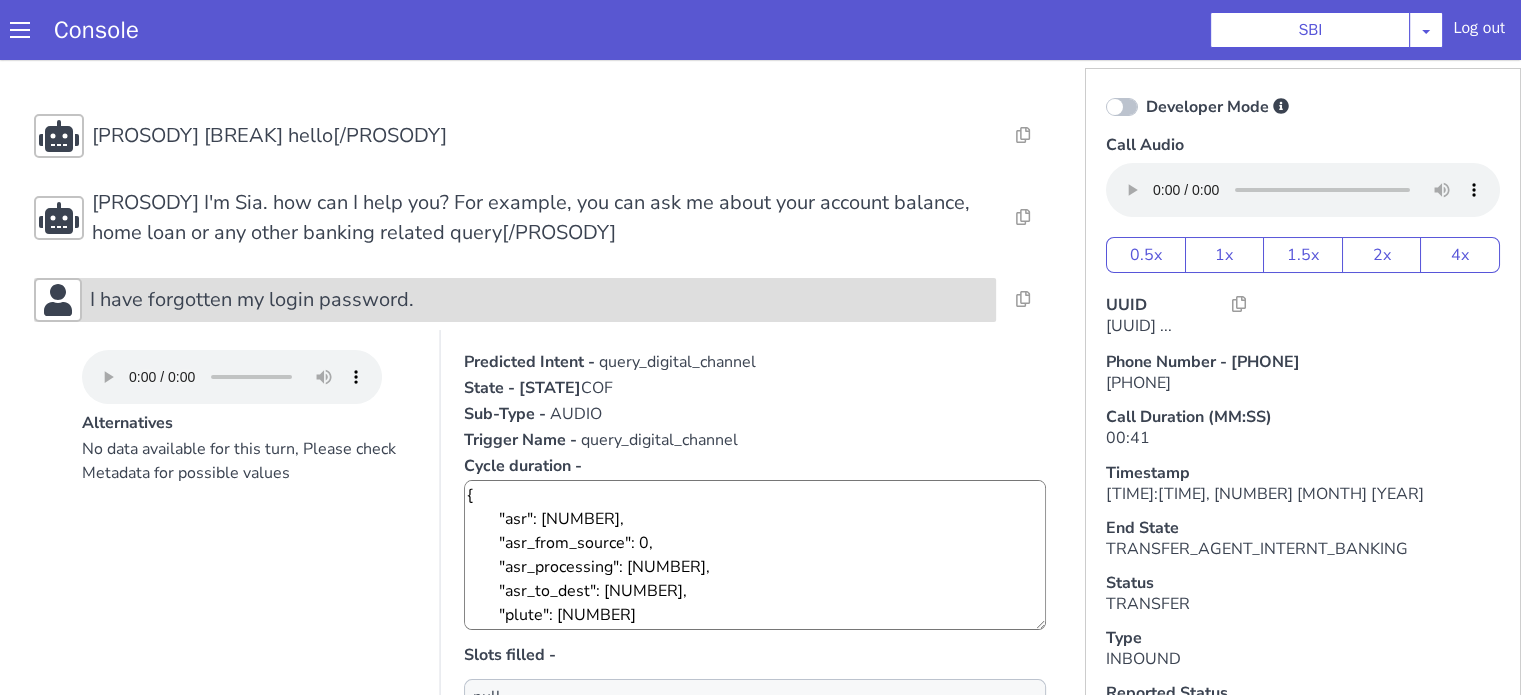 click on "I have forgotten my login password." at bounding box center [539, 300] 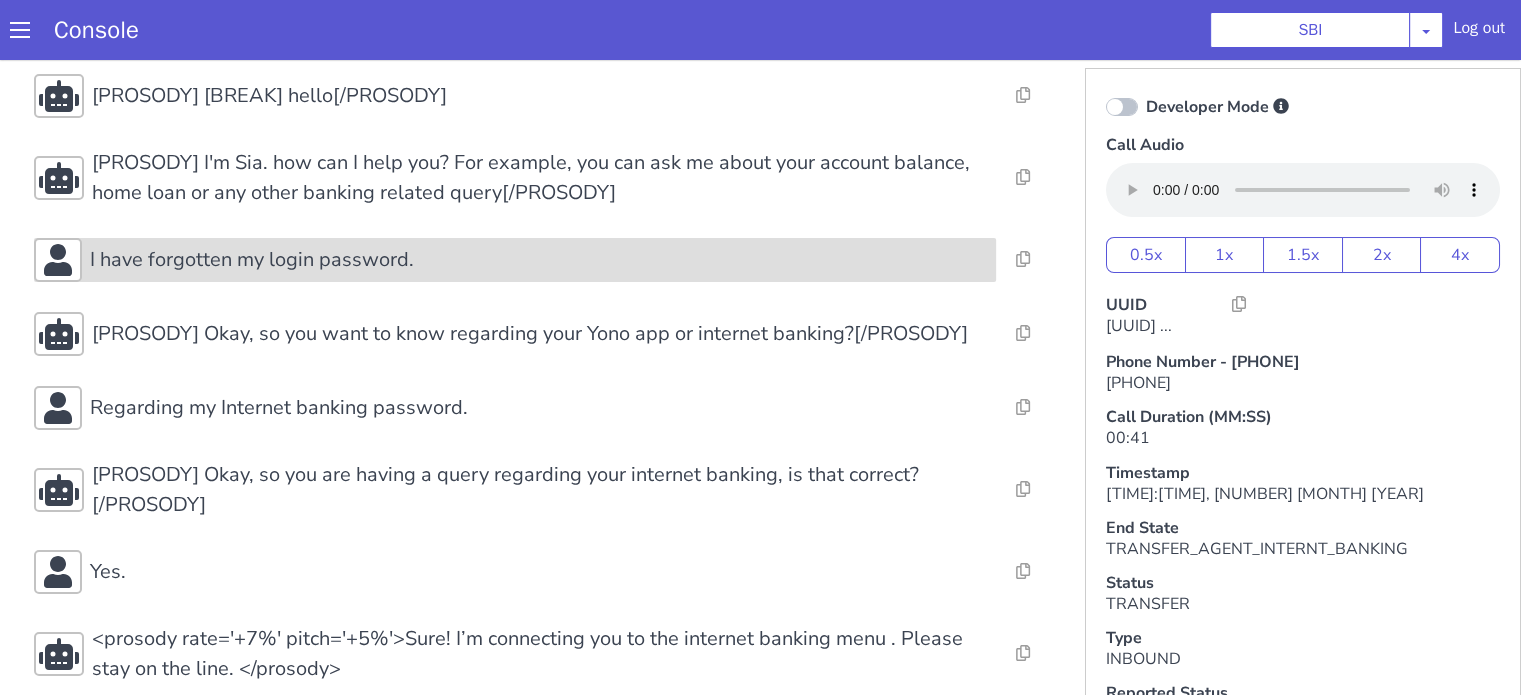 scroll, scrollTop: 80, scrollLeft: 0, axis: vertical 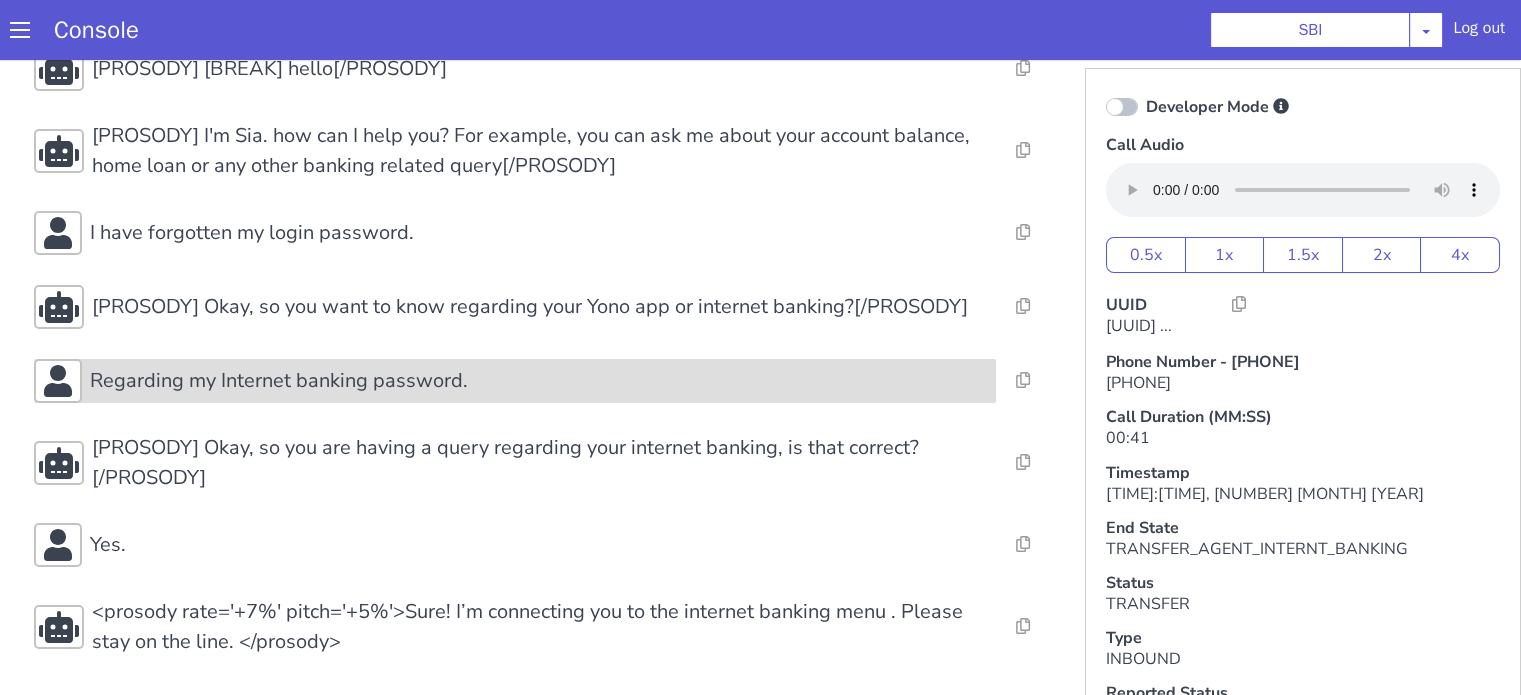click on "Regarding my Internet banking password." at bounding box center [539, 381] 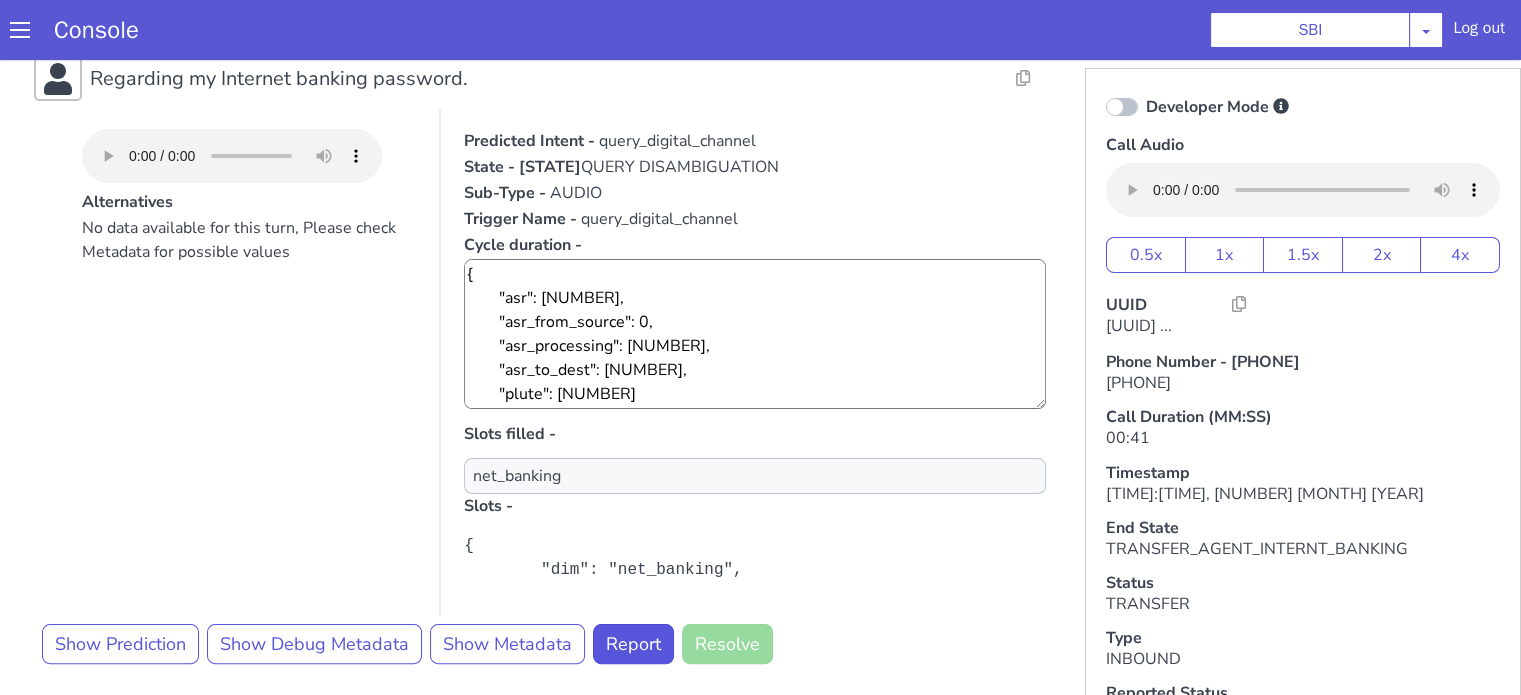 scroll, scrollTop: 380, scrollLeft: 0, axis: vertical 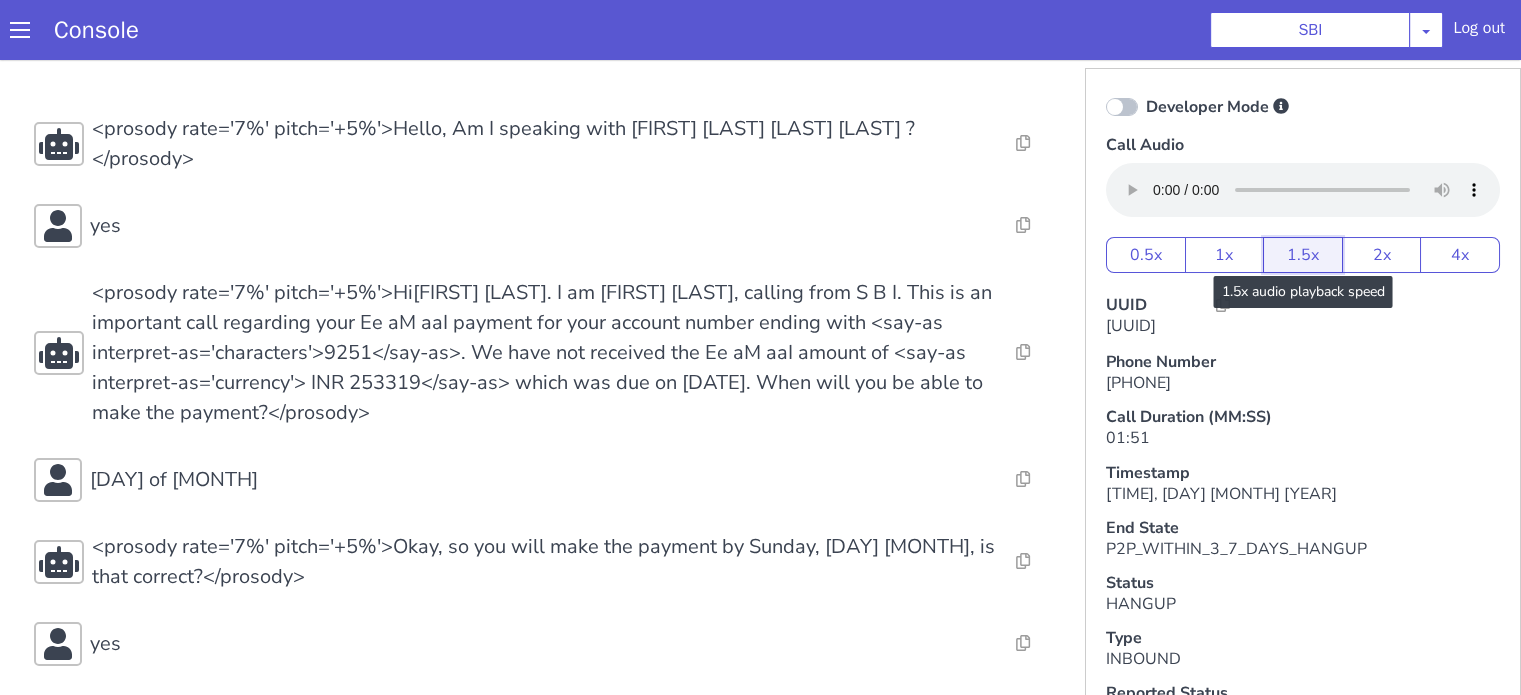 click on "1.5x" at bounding box center (1303, 255) 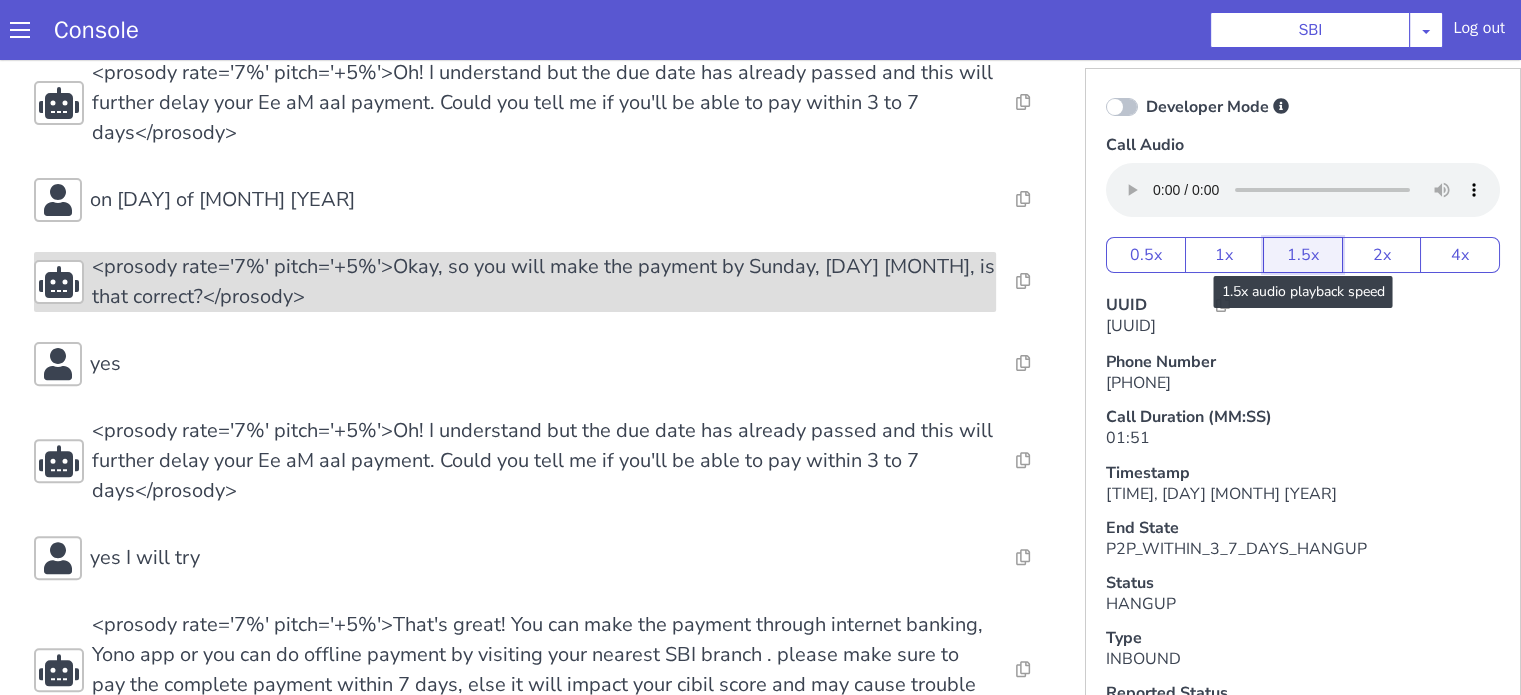 scroll, scrollTop: 706, scrollLeft: 0, axis: vertical 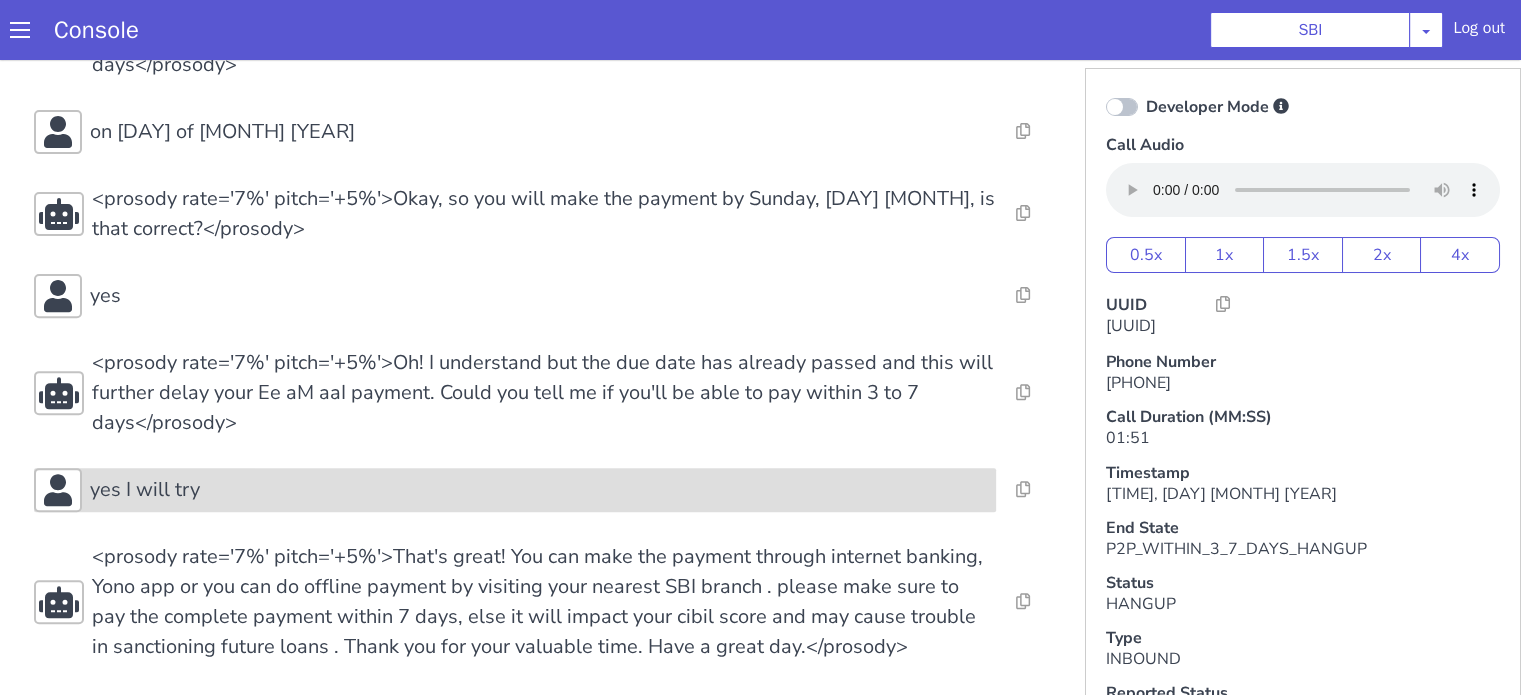 click on "yes I will try" at bounding box center (539, 490) 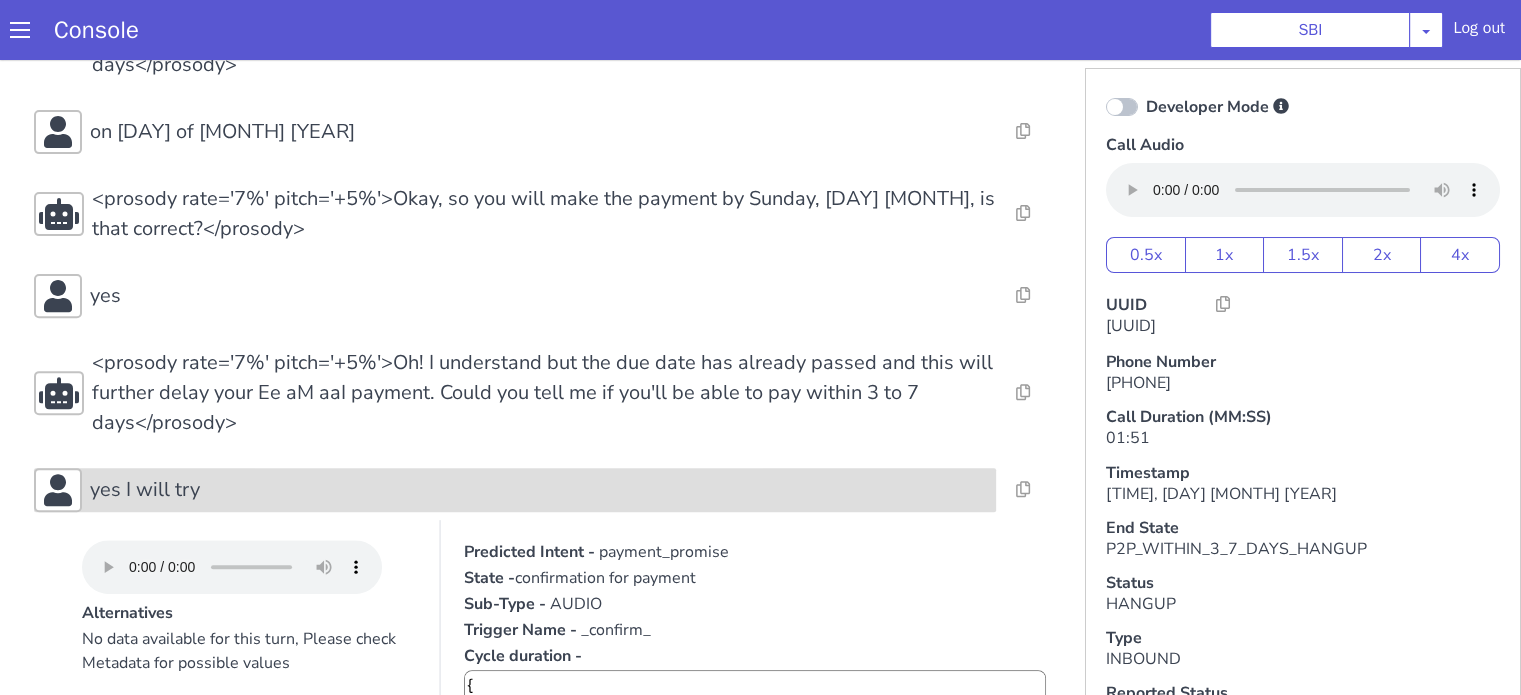 click on "yes I will try" at bounding box center (539, 490) 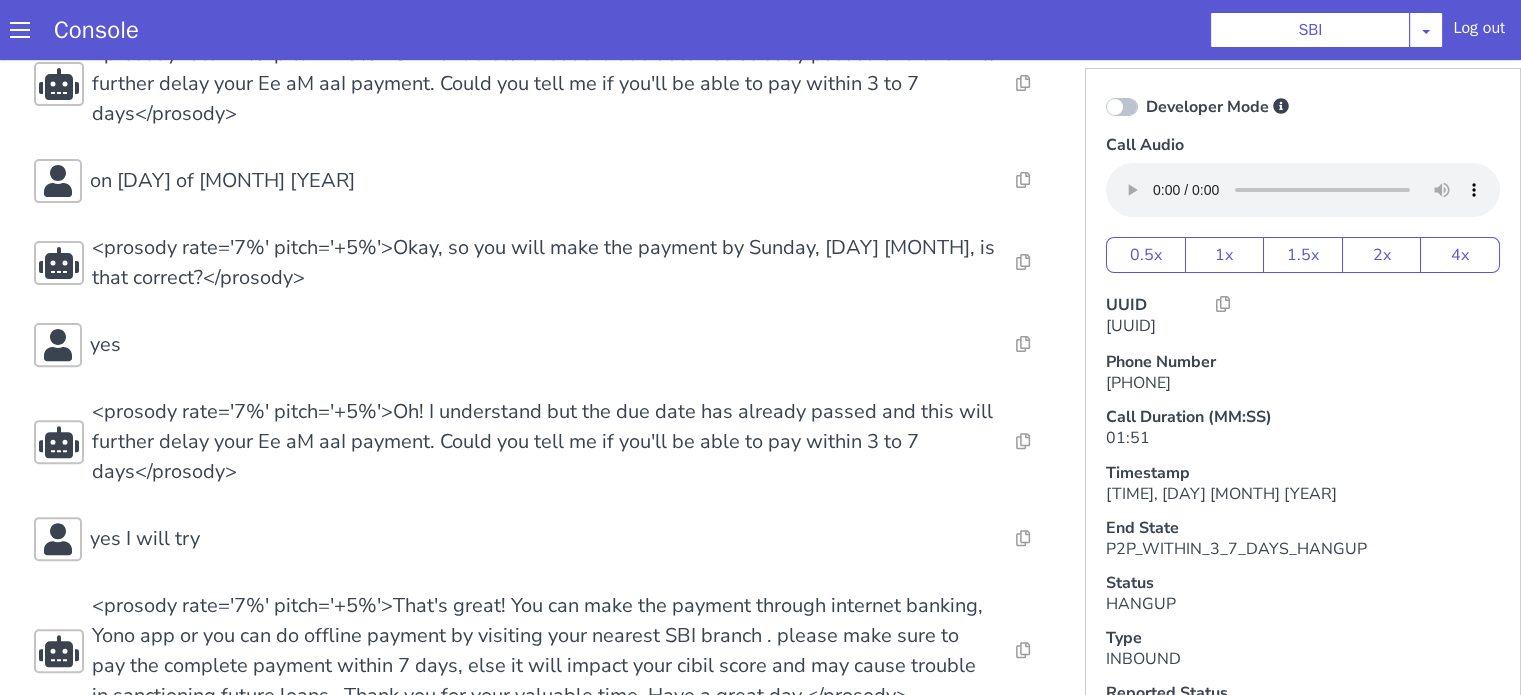 scroll, scrollTop: 706, scrollLeft: 0, axis: vertical 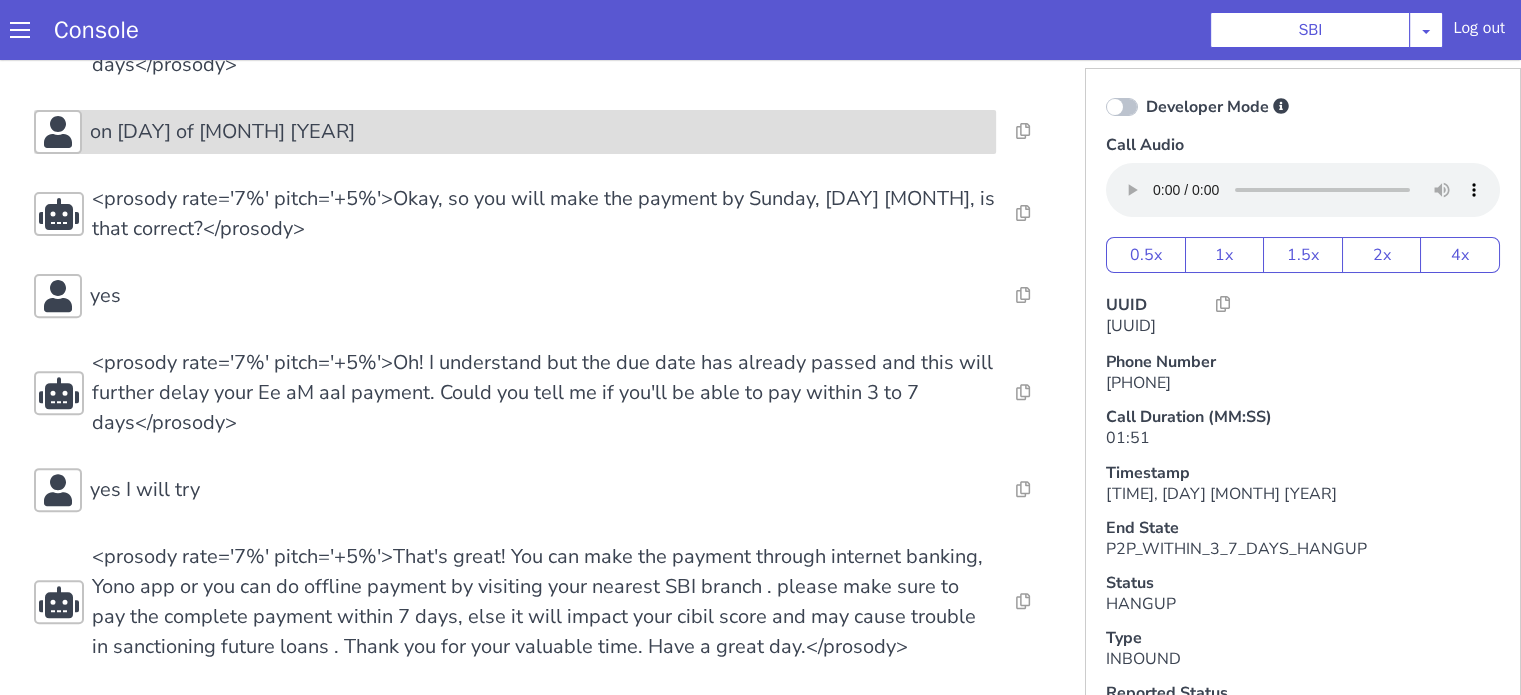 click on "on 20 of July 20" at bounding box center (539, 132) 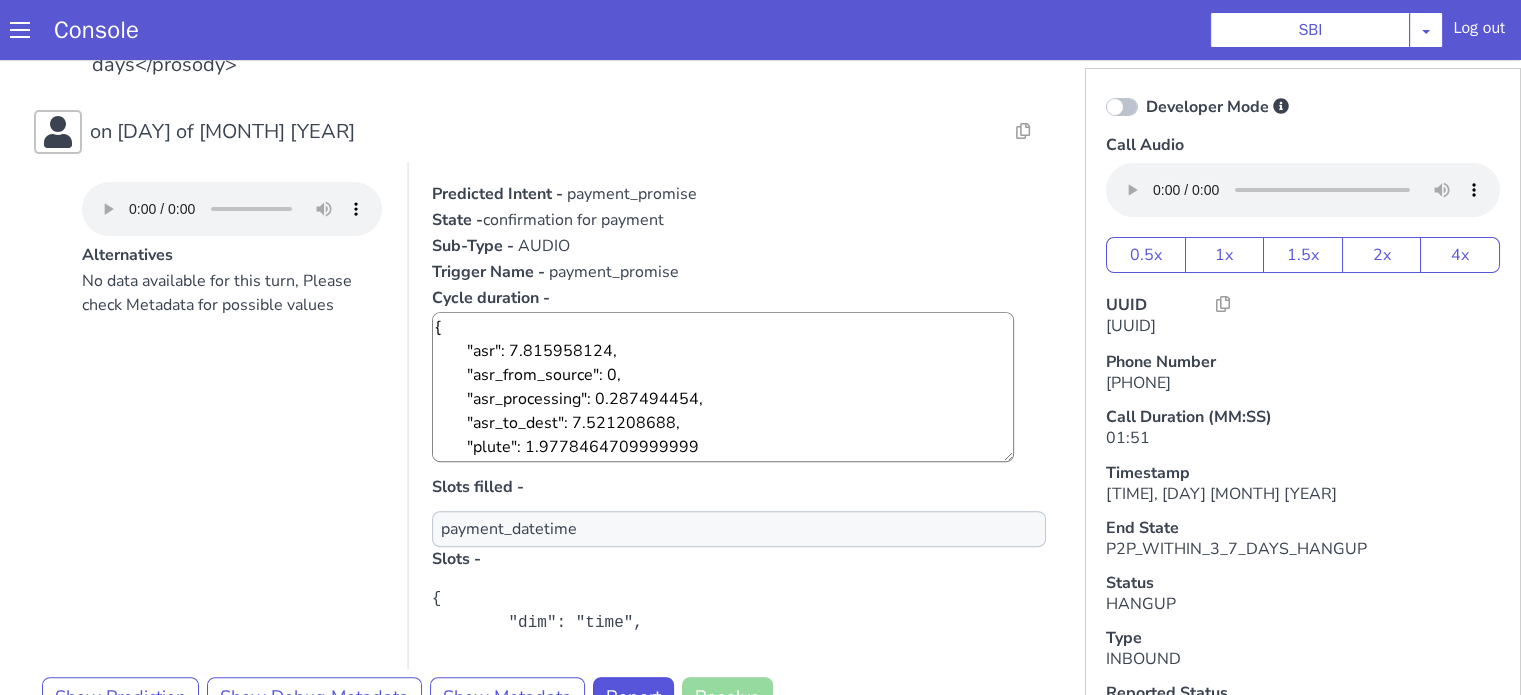 scroll, scrollTop: 400, scrollLeft: 0, axis: vertical 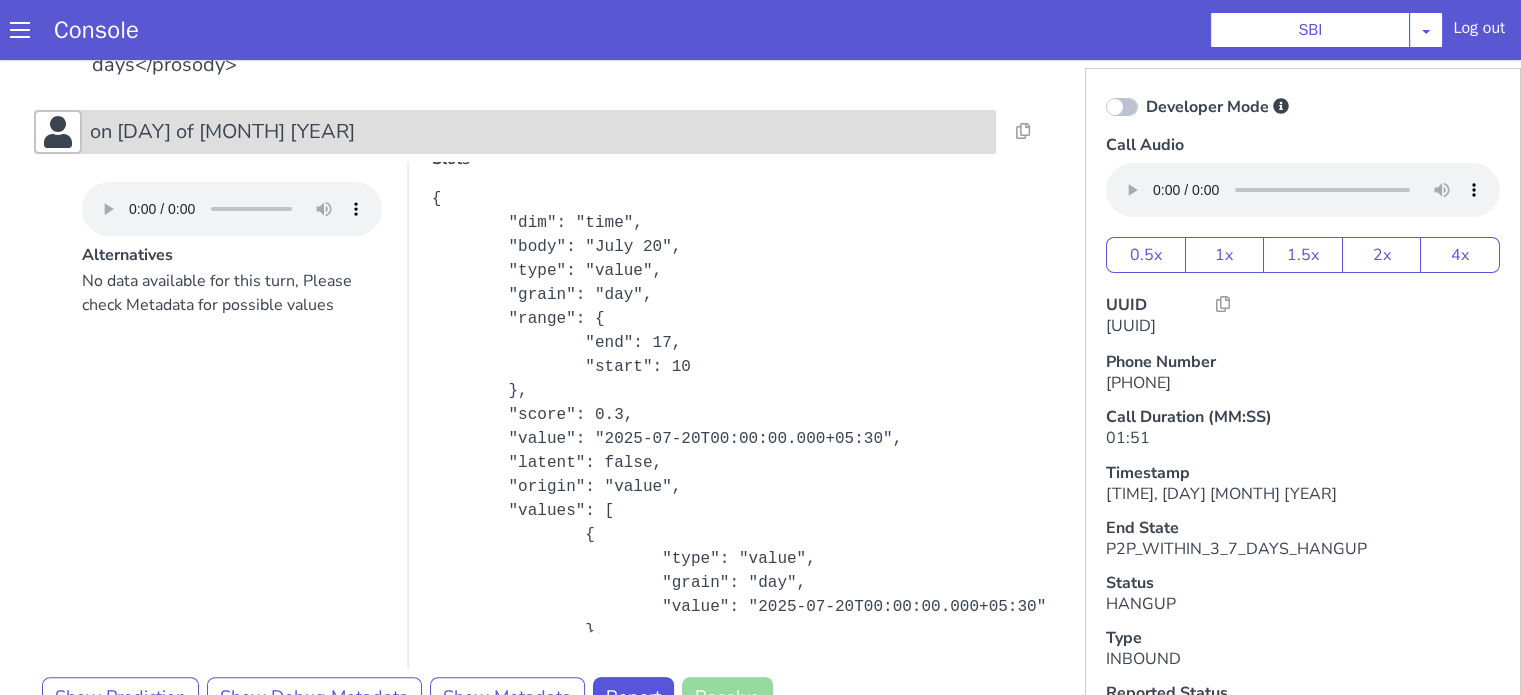 click on "on 20 of July 20" at bounding box center (539, 132) 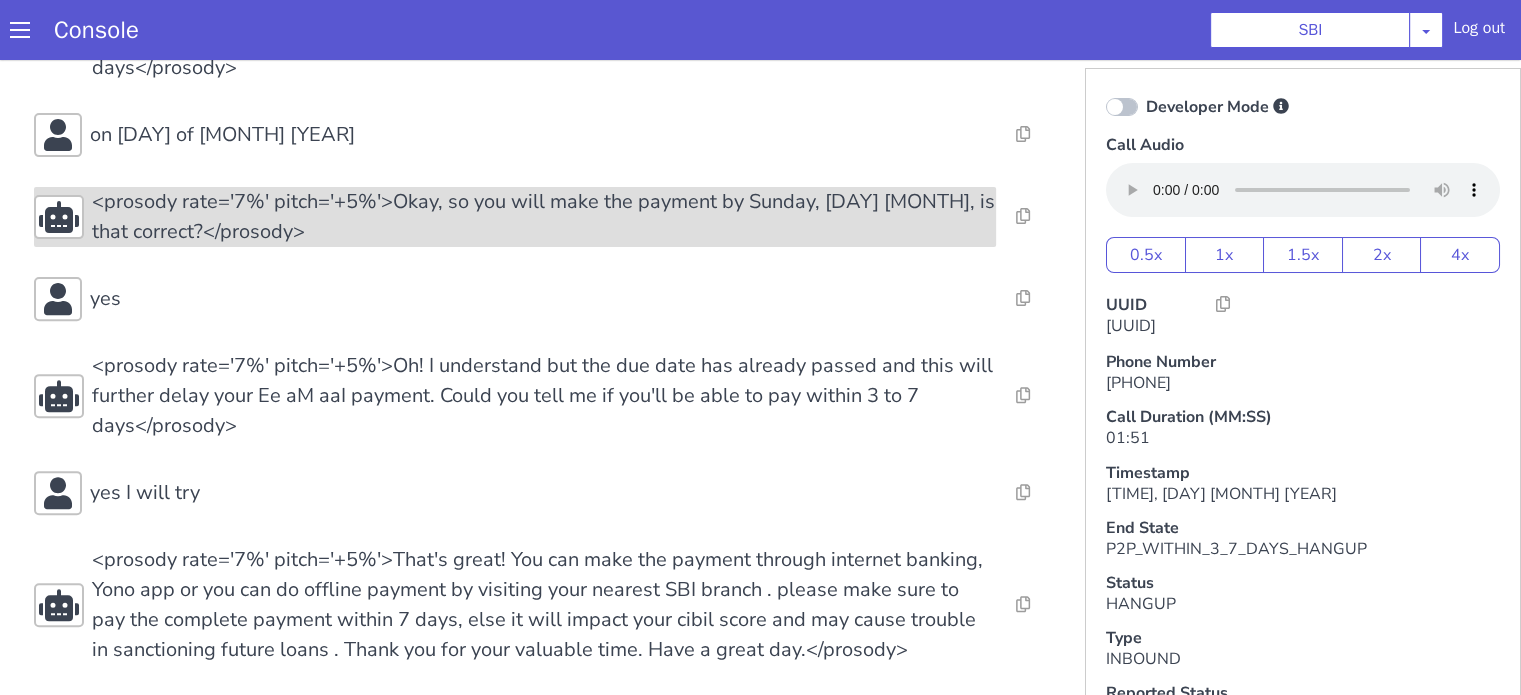 scroll, scrollTop: 706, scrollLeft: 0, axis: vertical 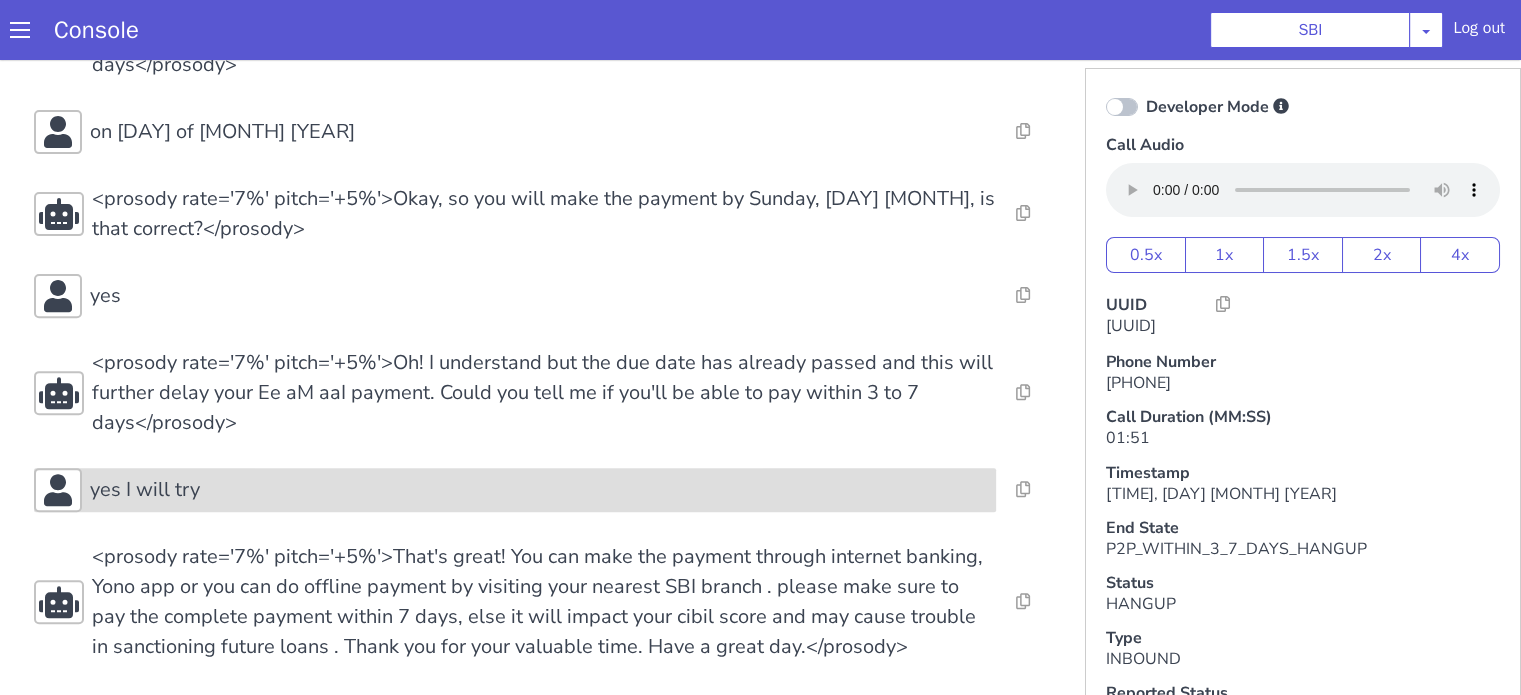 click on "yes I will try" at bounding box center [539, 490] 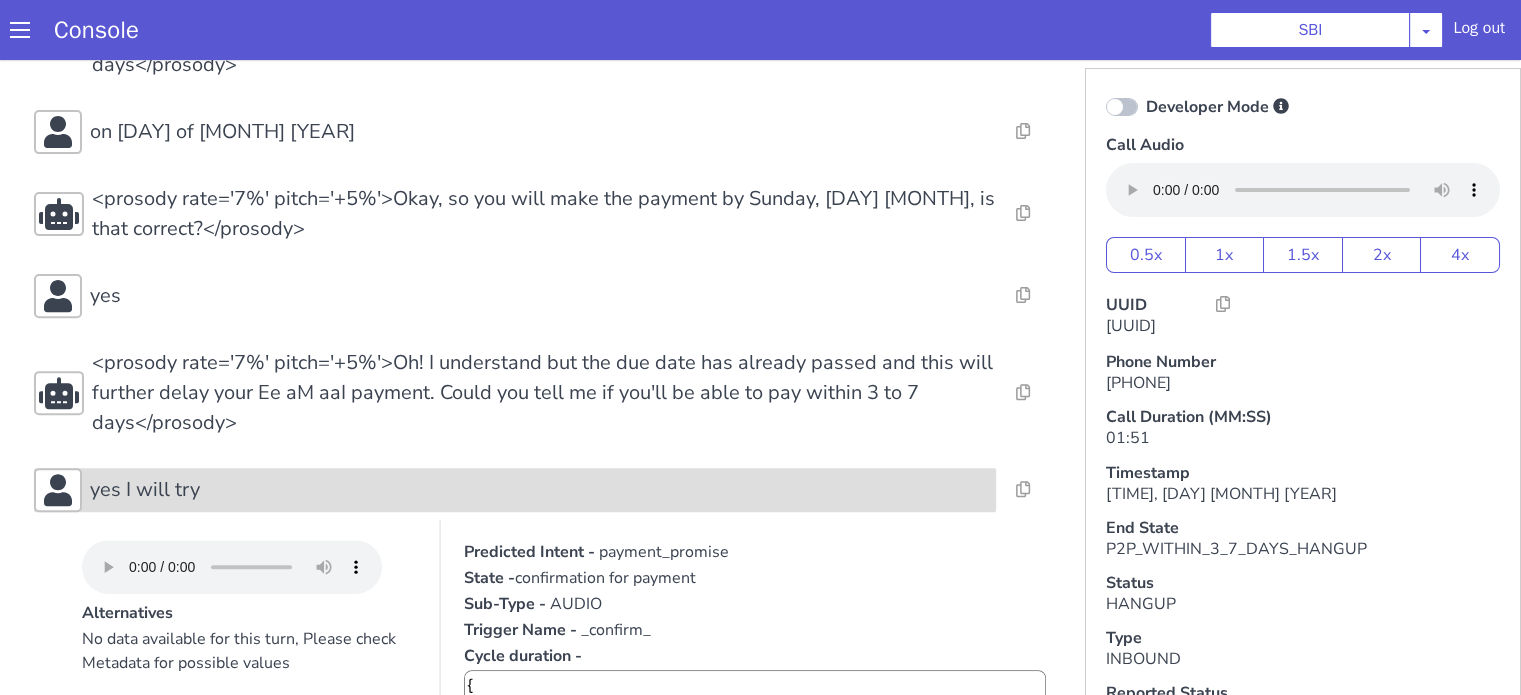 click on "yes I will try" at bounding box center [539, 490] 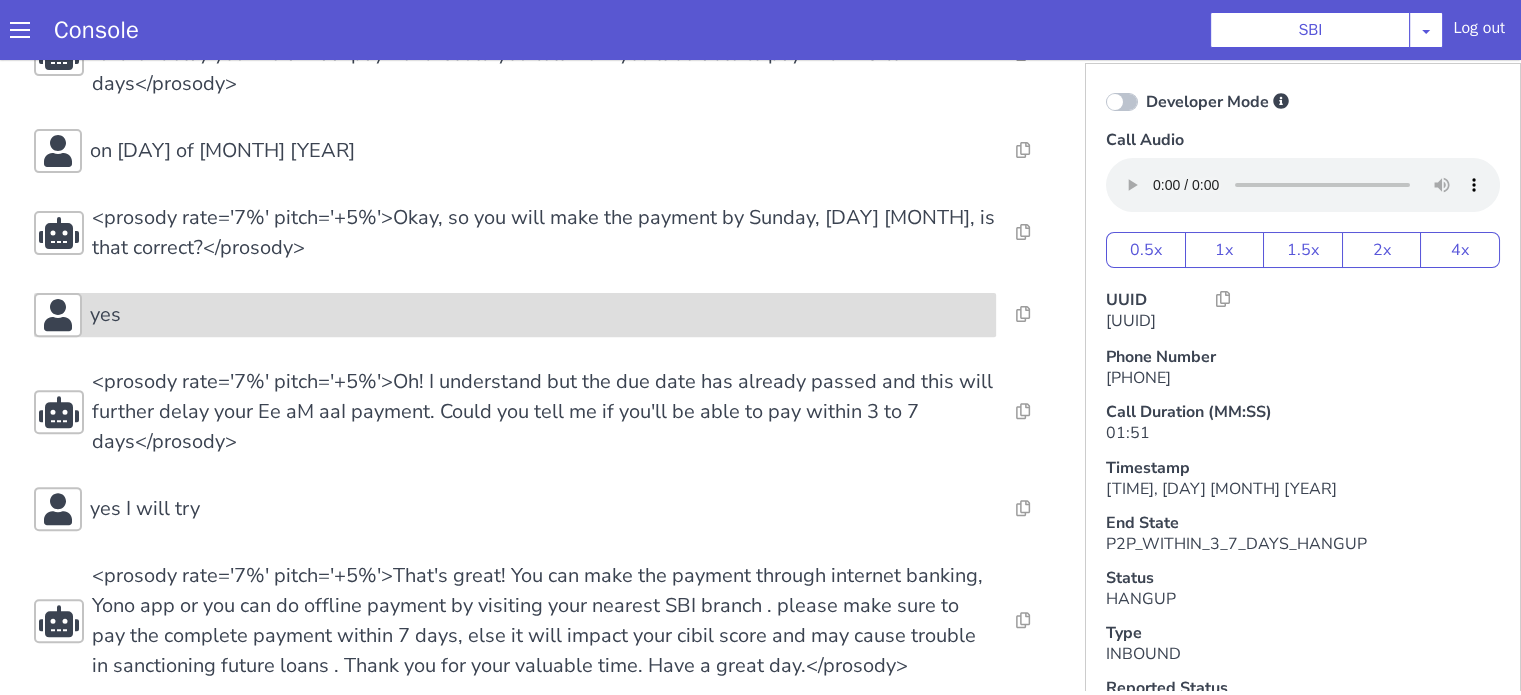 scroll, scrollTop: 706, scrollLeft: 0, axis: vertical 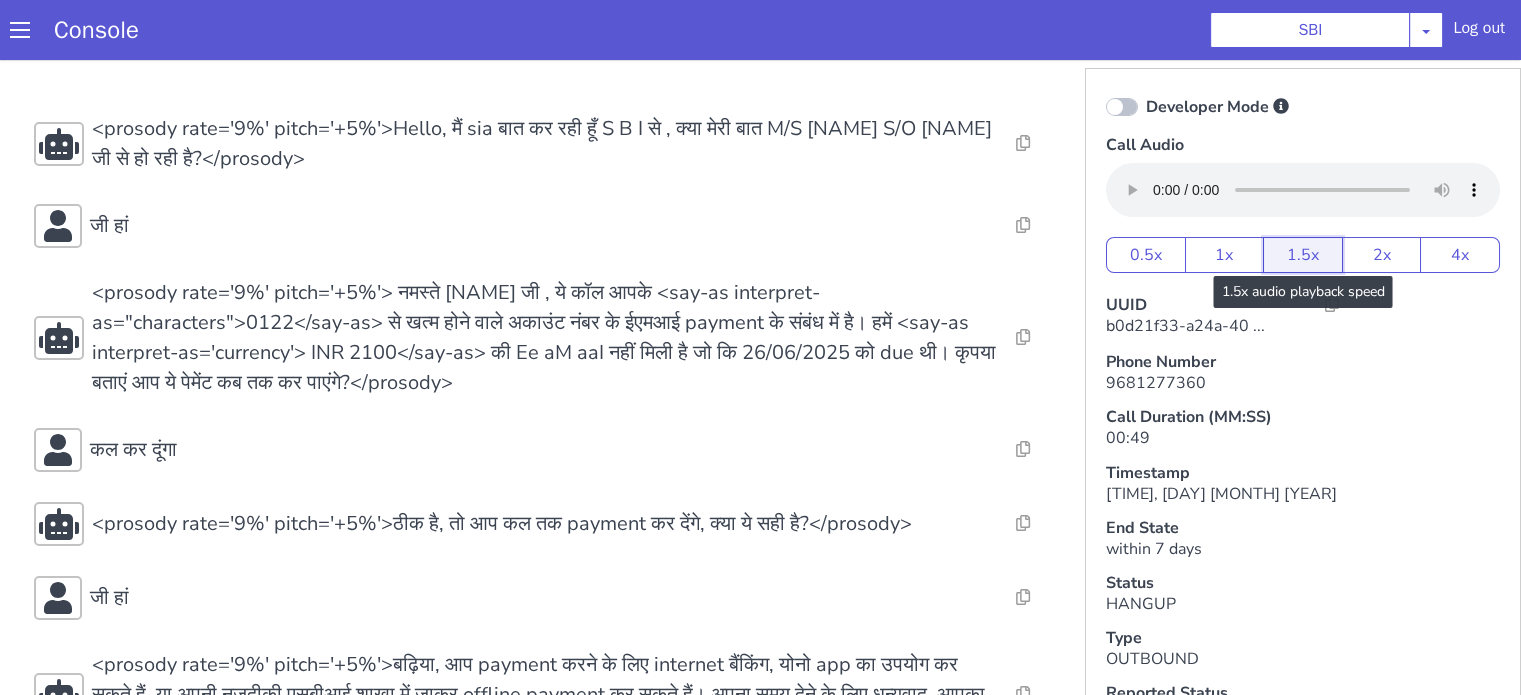 drag, startPoint x: 1286, startPoint y: 254, endPoint x: 1172, endPoint y: 283, distance: 117.630775 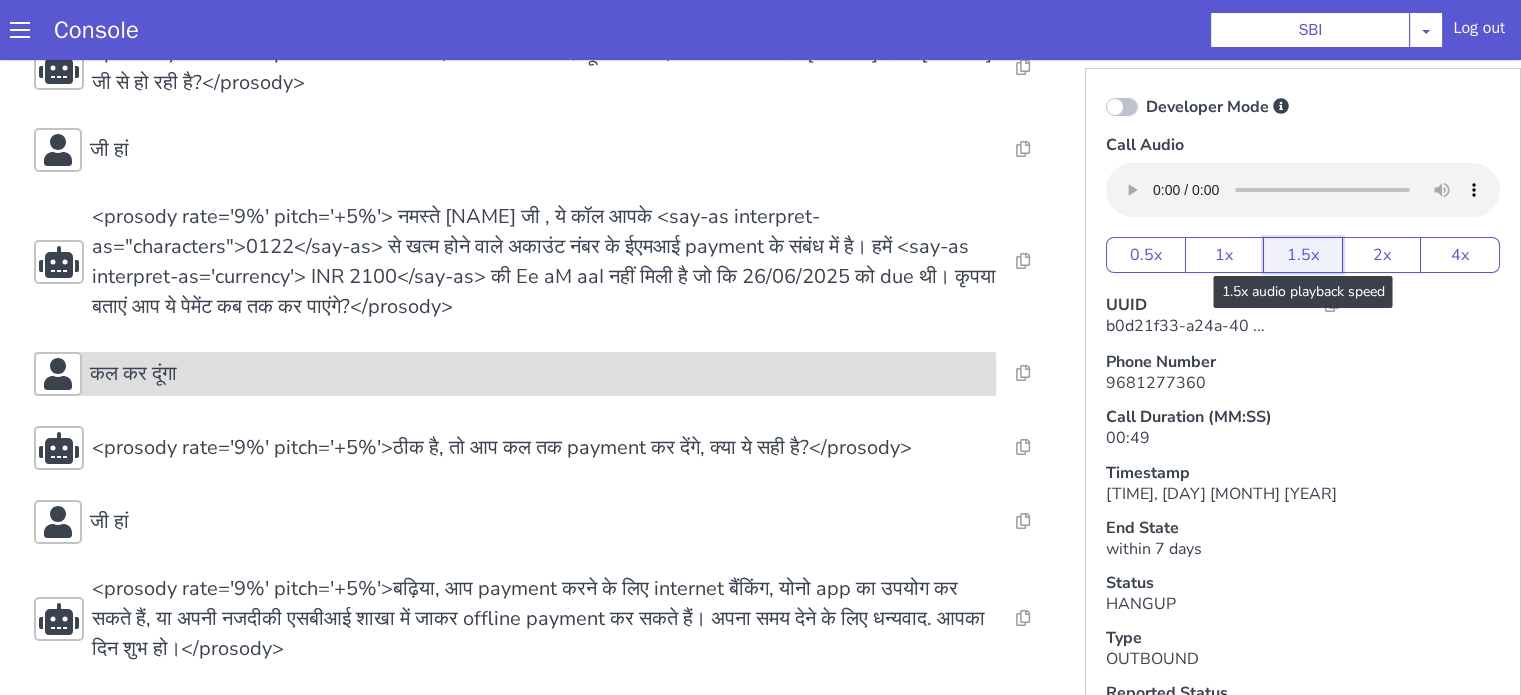 scroll, scrollTop: 80, scrollLeft: 0, axis: vertical 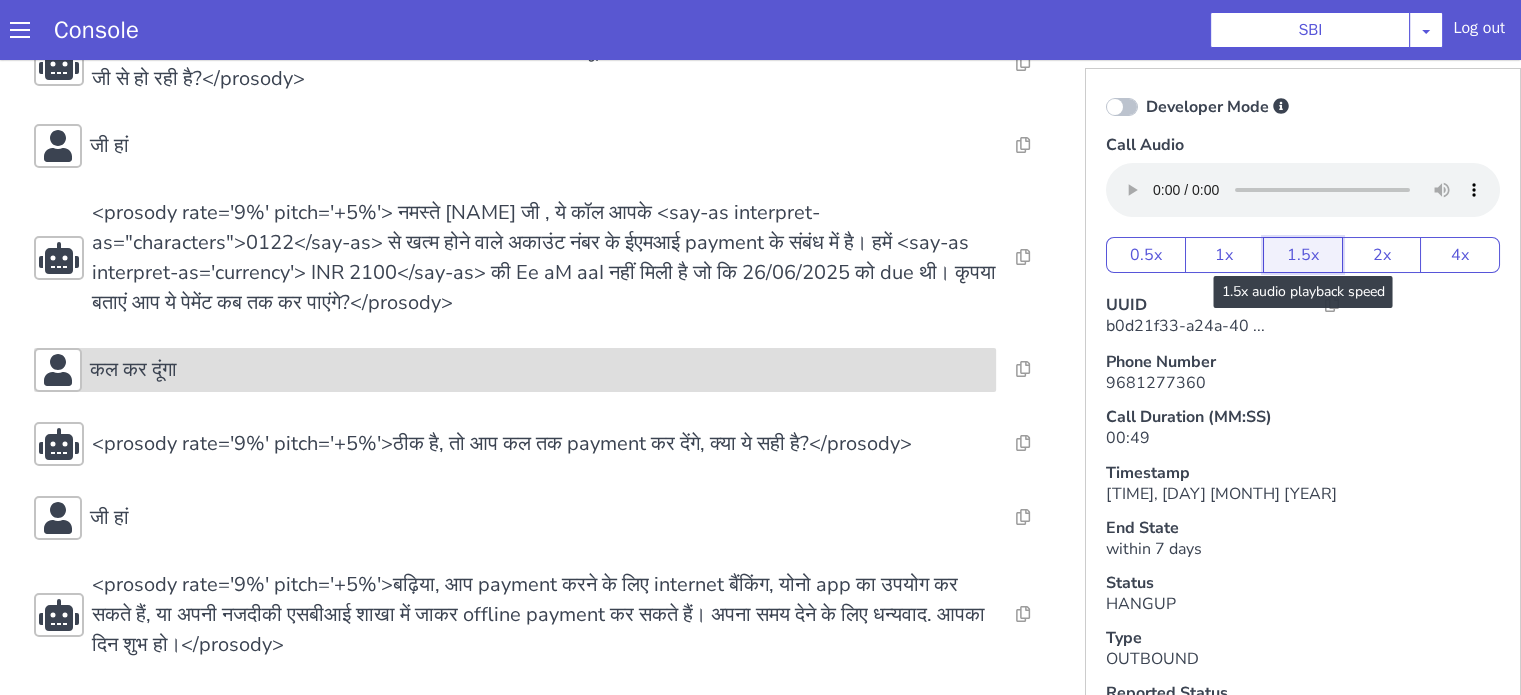 type 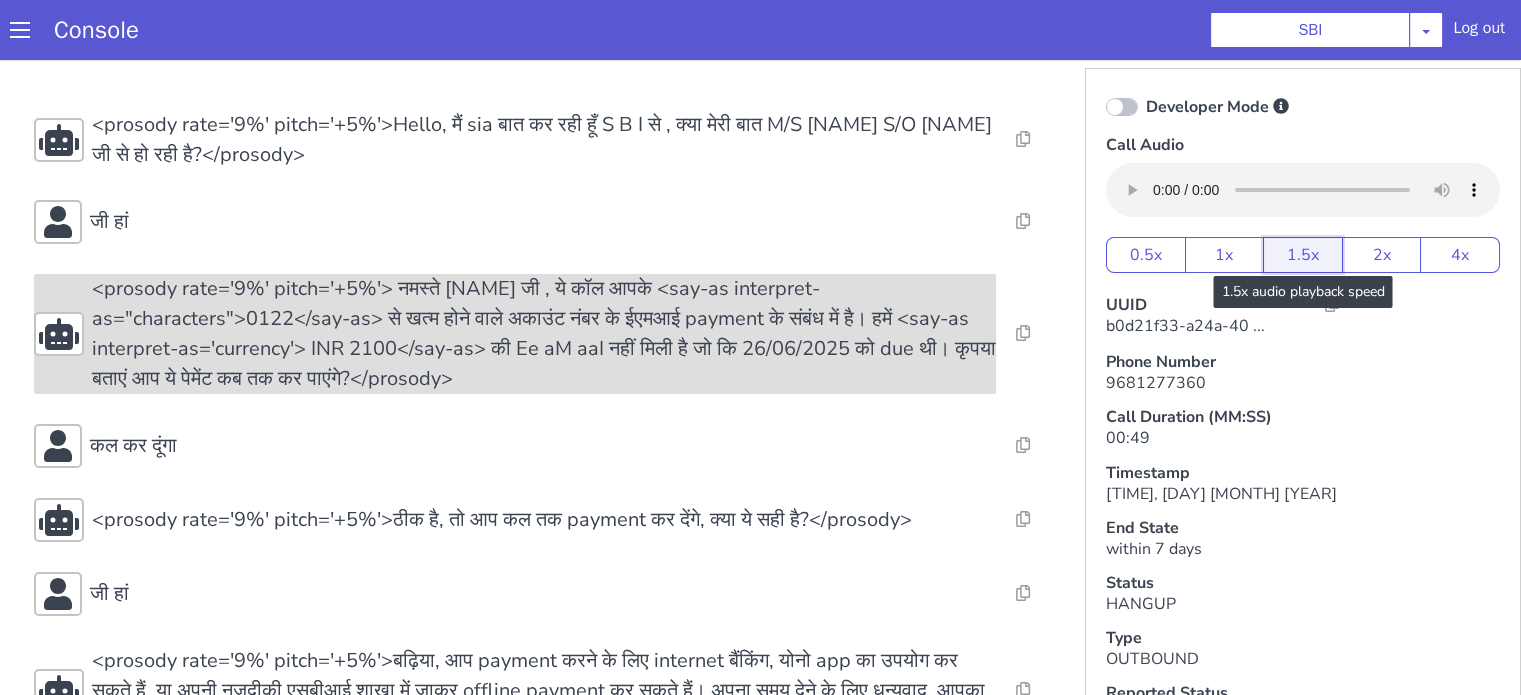 scroll, scrollTop: 0, scrollLeft: 0, axis: both 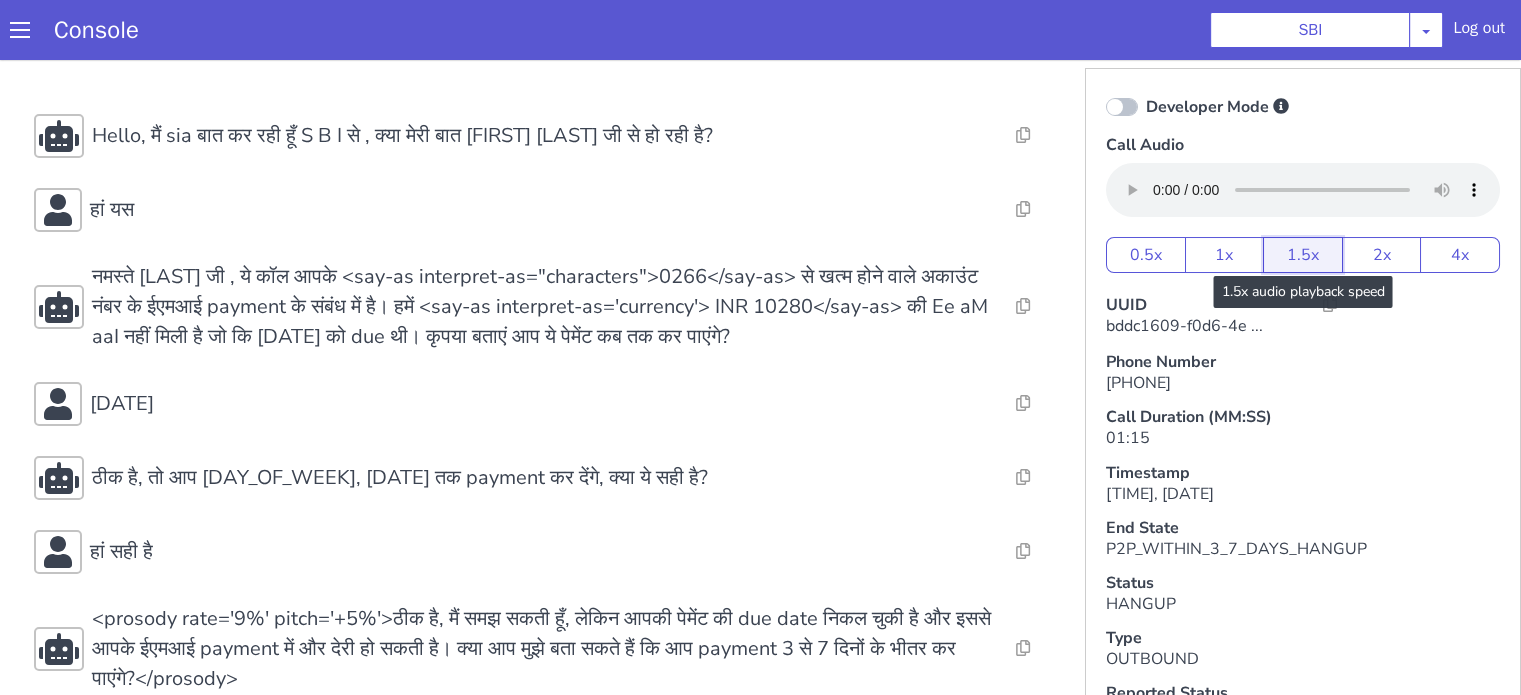 click on "1.5x" at bounding box center [1251, 517] 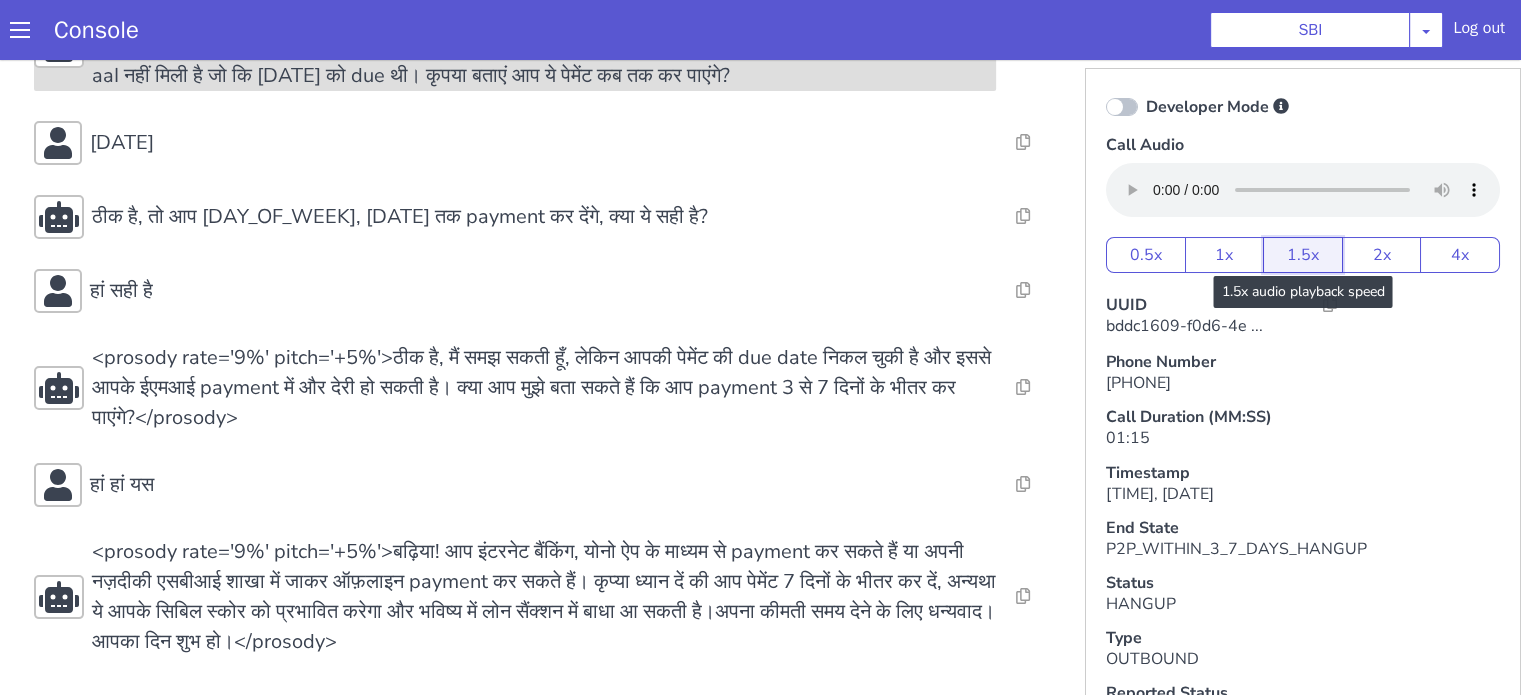 scroll, scrollTop: 320, scrollLeft: 0, axis: vertical 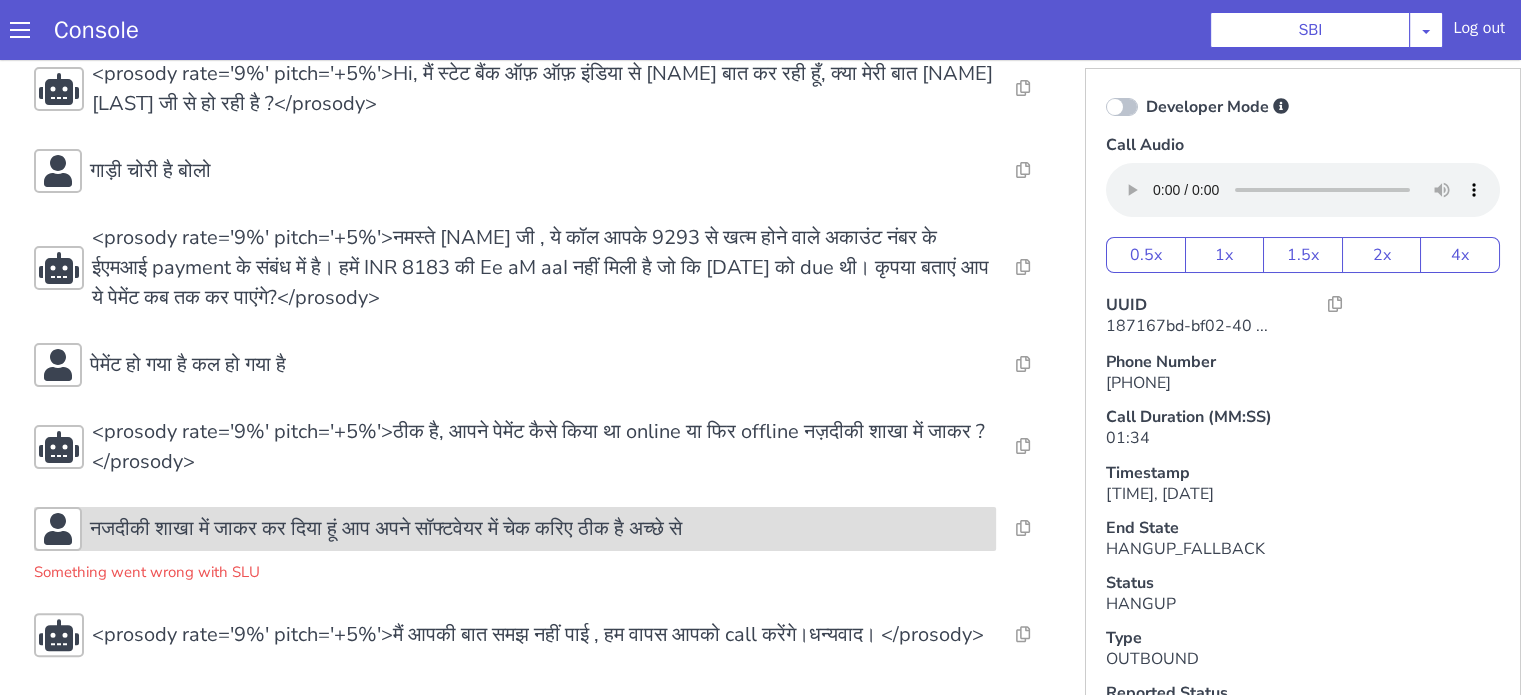 click on "नजदीकी शाखा में जाकर कर दिया हूं आप अपने सॉफ्टवेयर में चेक करिए ठीक है अच्छे से" at bounding box center [386, 529] 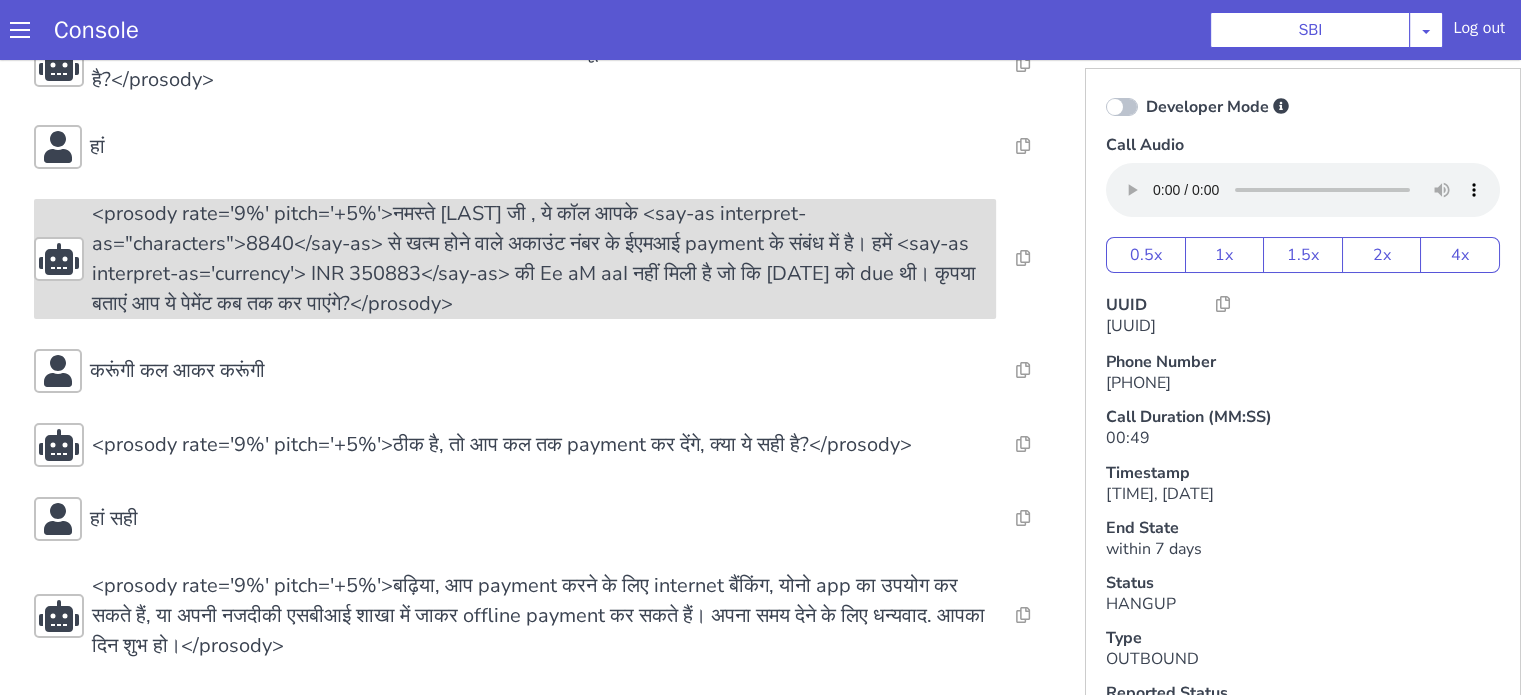 scroll, scrollTop: 80, scrollLeft: 0, axis: vertical 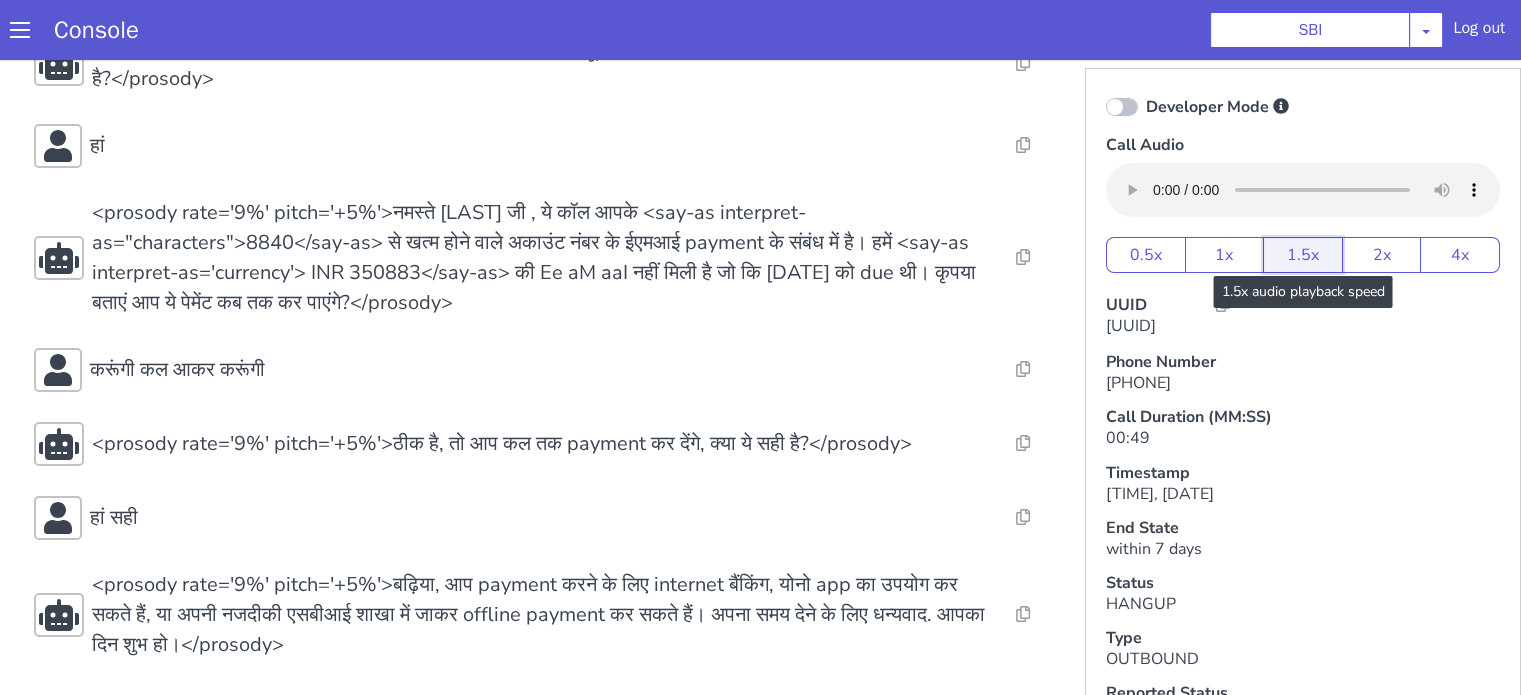 click on "1.5x" at bounding box center [2100, 1354] 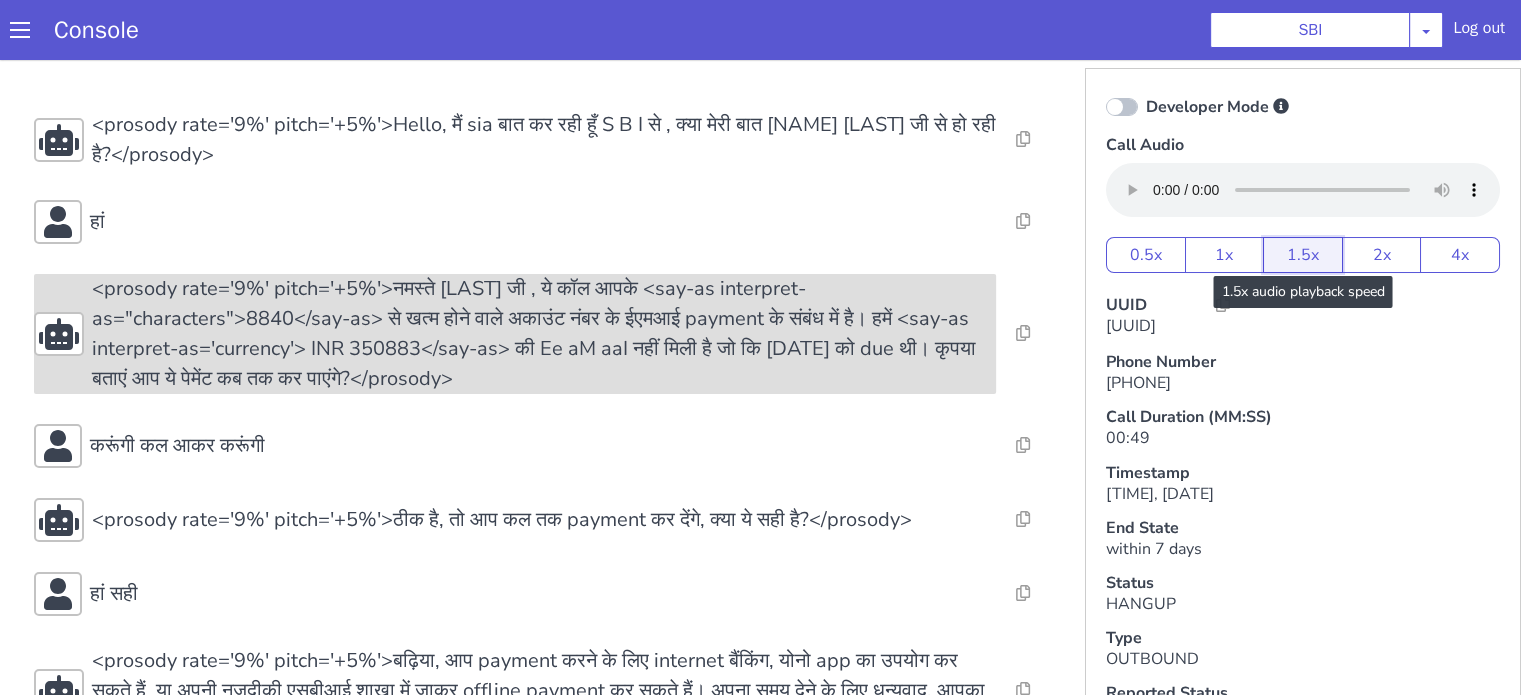 scroll, scrollTop: 0, scrollLeft: 0, axis: both 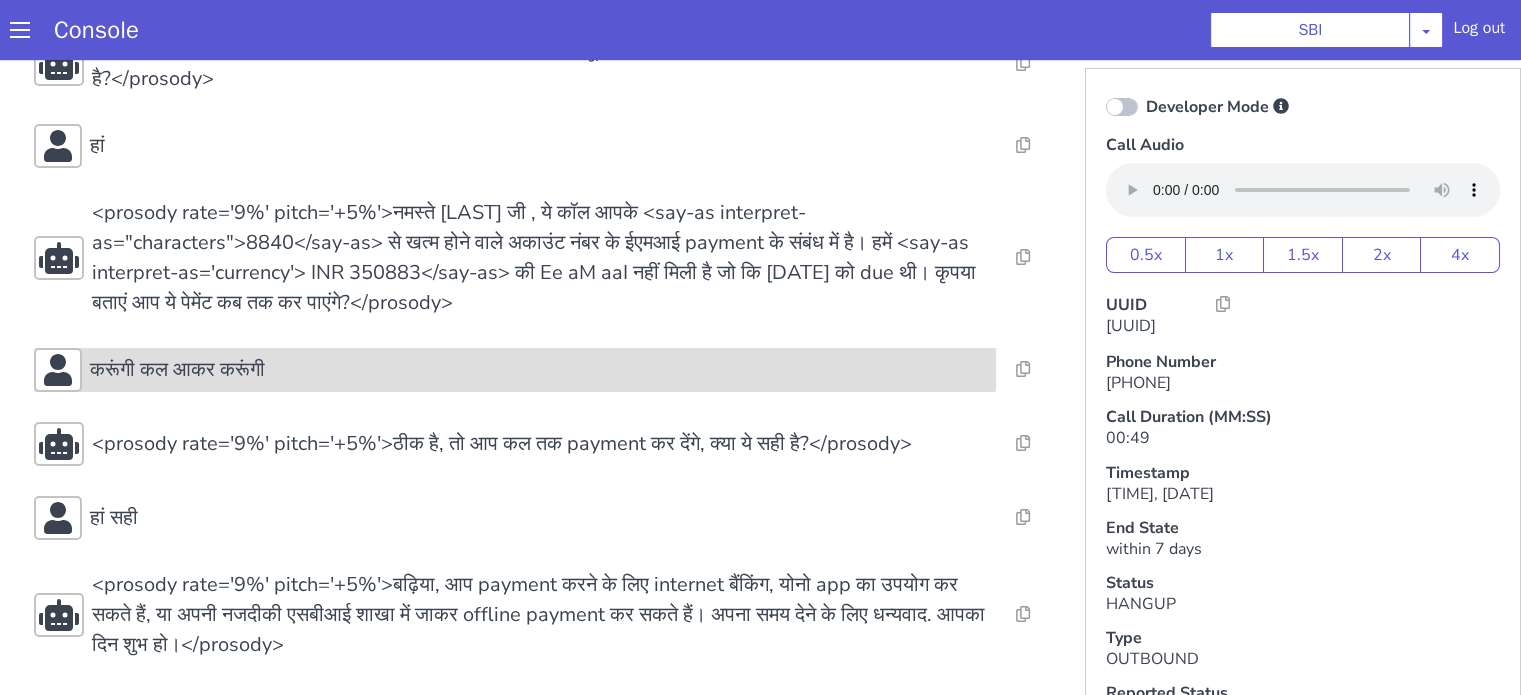 drag, startPoint x: 453, startPoint y: 214, endPoint x: 410, endPoint y: 233, distance: 47.010635 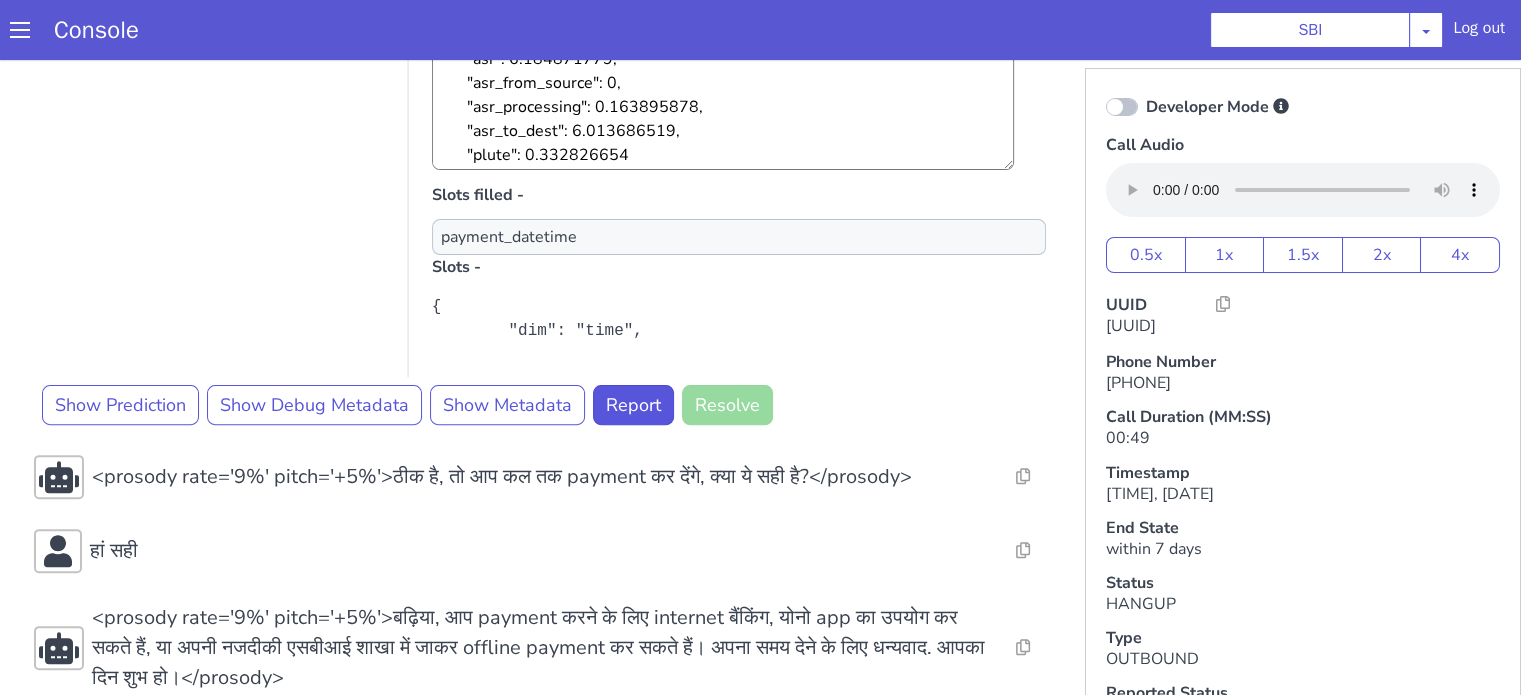 scroll, scrollTop: 643, scrollLeft: 0, axis: vertical 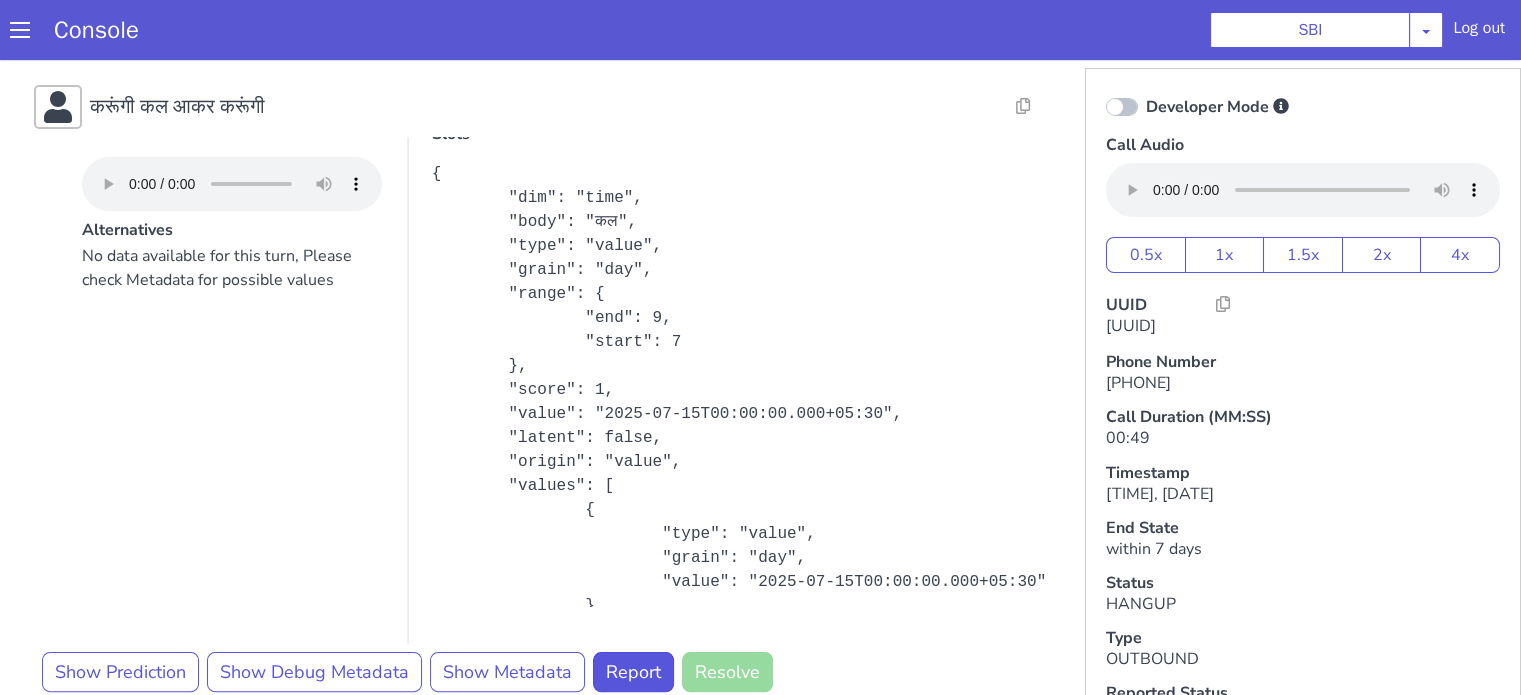 click on "Resolve  Intent Error  Entity Error  Transcription Error  Miscellaneous Submit <prosody rate='9%' pitch='+5%'>Hello, मैं sia बात कर रही हूँ S B I से , क्या मेरी बात Sangeeta Ashok Havanur जी से हो रही है?</prosody> Resolve  Intent Error  Entity Error  Transcription Error  Miscellaneous Submit हां Resolve  Intent Error  Entity Error  Transcription Error  Miscellaneous Submit Resolve  Intent Error  Entity Error  Transcription Error  Miscellaneous Submit करूंगी कल आकर करूंगी Alternatives No data available for this turn, Please check Metadata for possible values Predicted Intent -   payment_promise State -  ASK_PAYMENT_DATE Sub-Type -   AUDIO Trigger Name -   payment_promise Cycle duration -  {
"asr": 6.184871779,
"asr_from_source": 0,
"asr_processing": 0.163895878,
"asr_to_dest": 6.013686519,
"plute": 0.332826654
} Slots filled - payment_datetime Slots -   Show Prediction Show Debug Metadata" at bounding box center [616, 219] 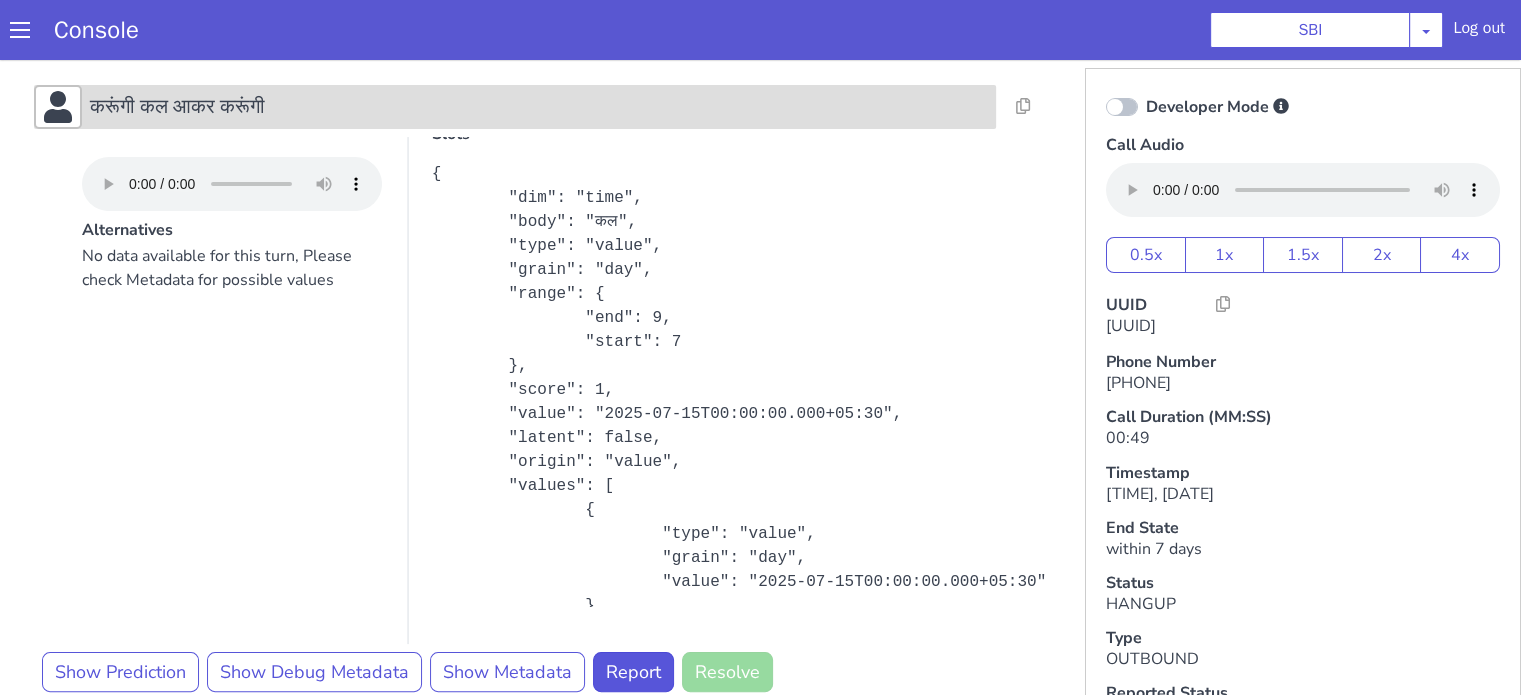 click on "करूंगी कल आकर करूंगी" at bounding box center (672, -123) 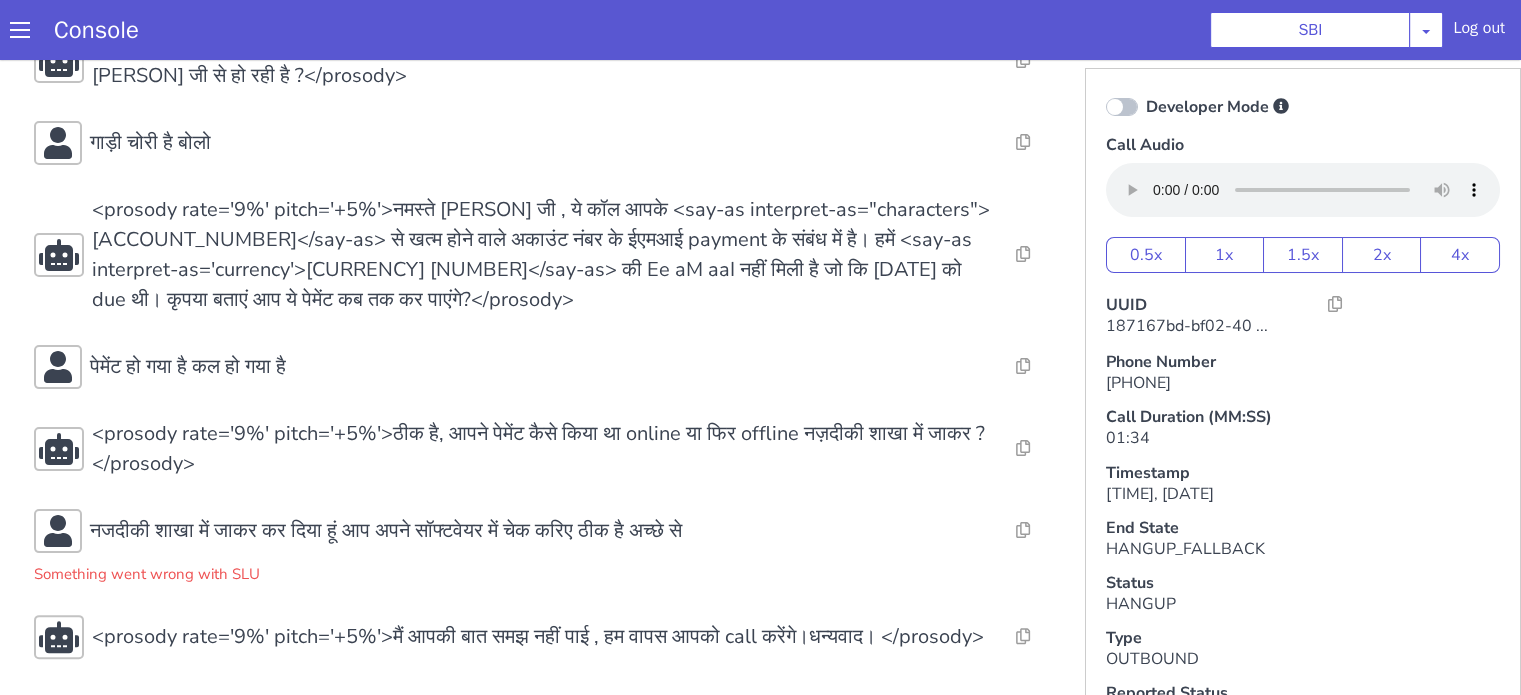 scroll, scrollTop: 457, scrollLeft: 0, axis: vertical 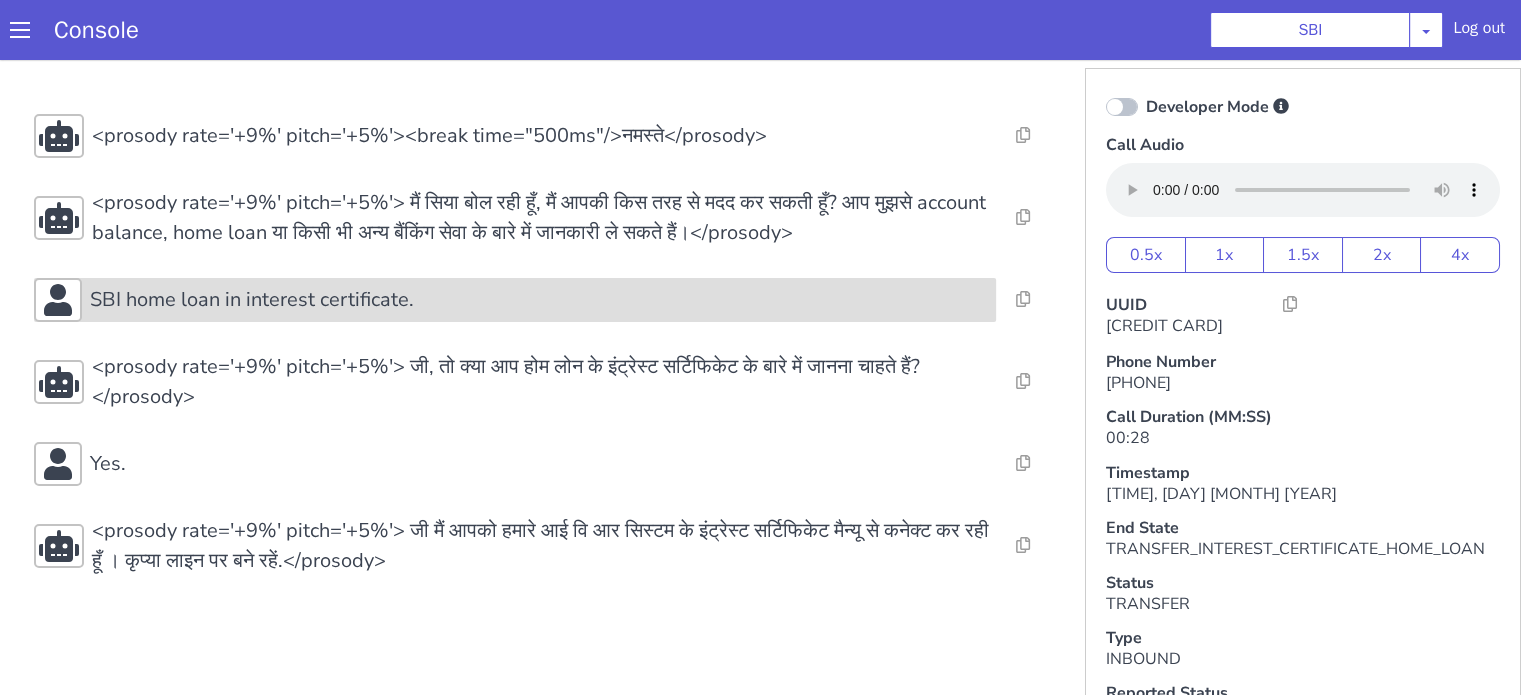 click on "SBI home loan in interest certificate." at bounding box center [539, 300] 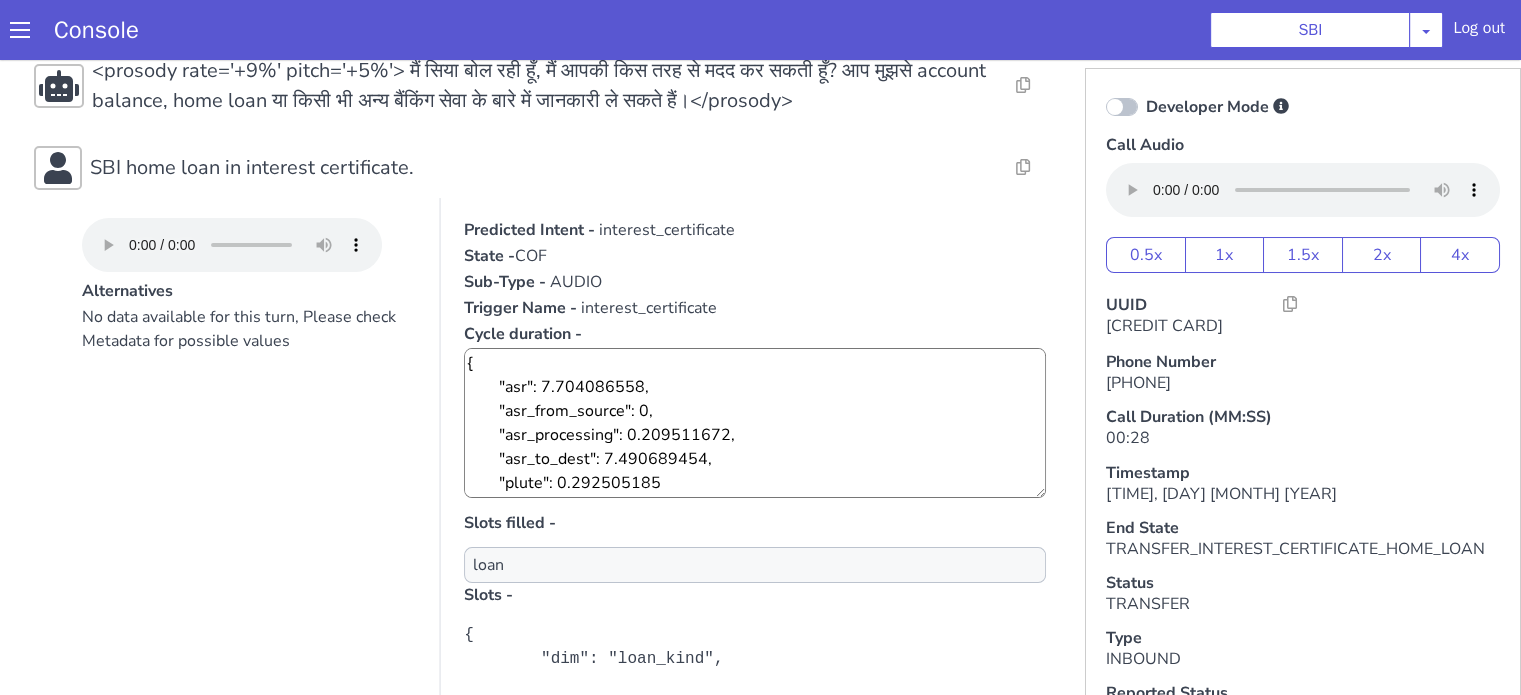 scroll, scrollTop: 200, scrollLeft: 0, axis: vertical 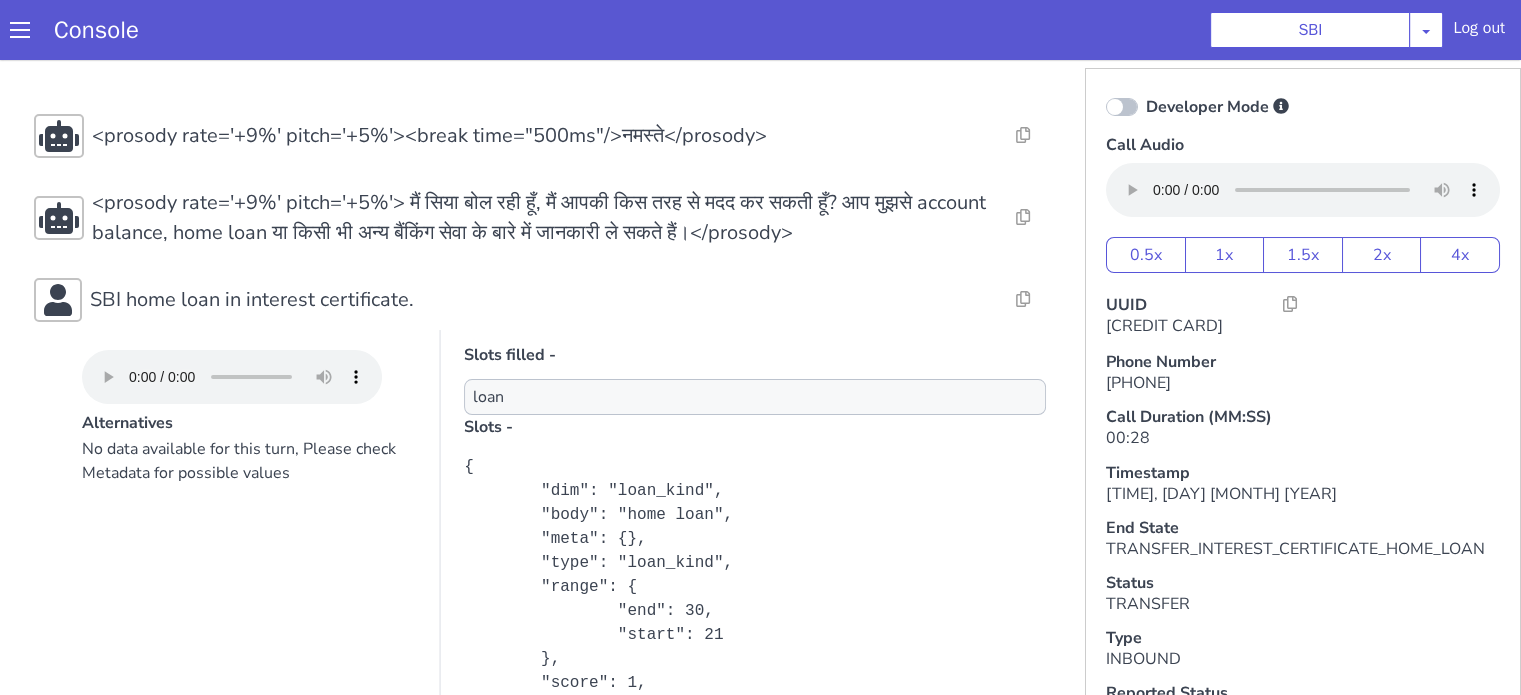 type 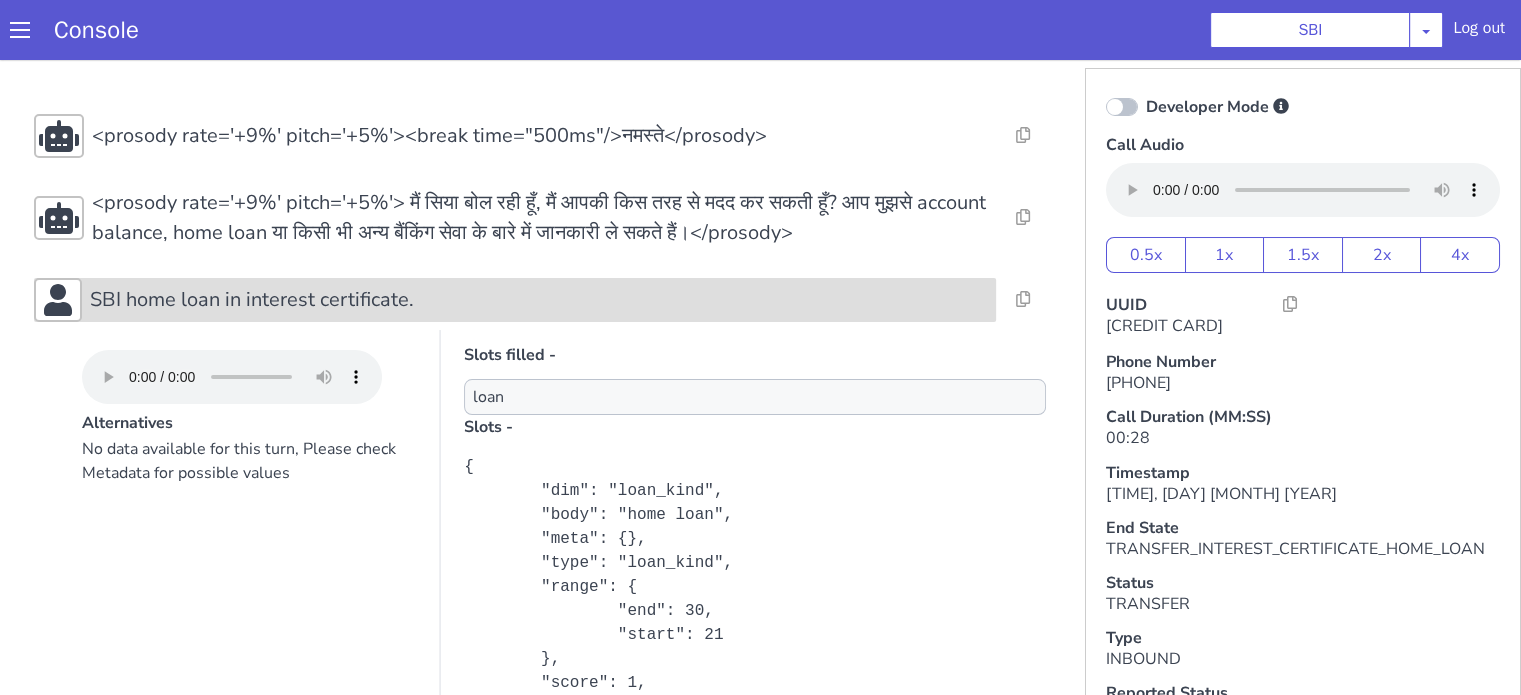 click on "SBI home loan in interest certificate." at bounding box center [252, 300] 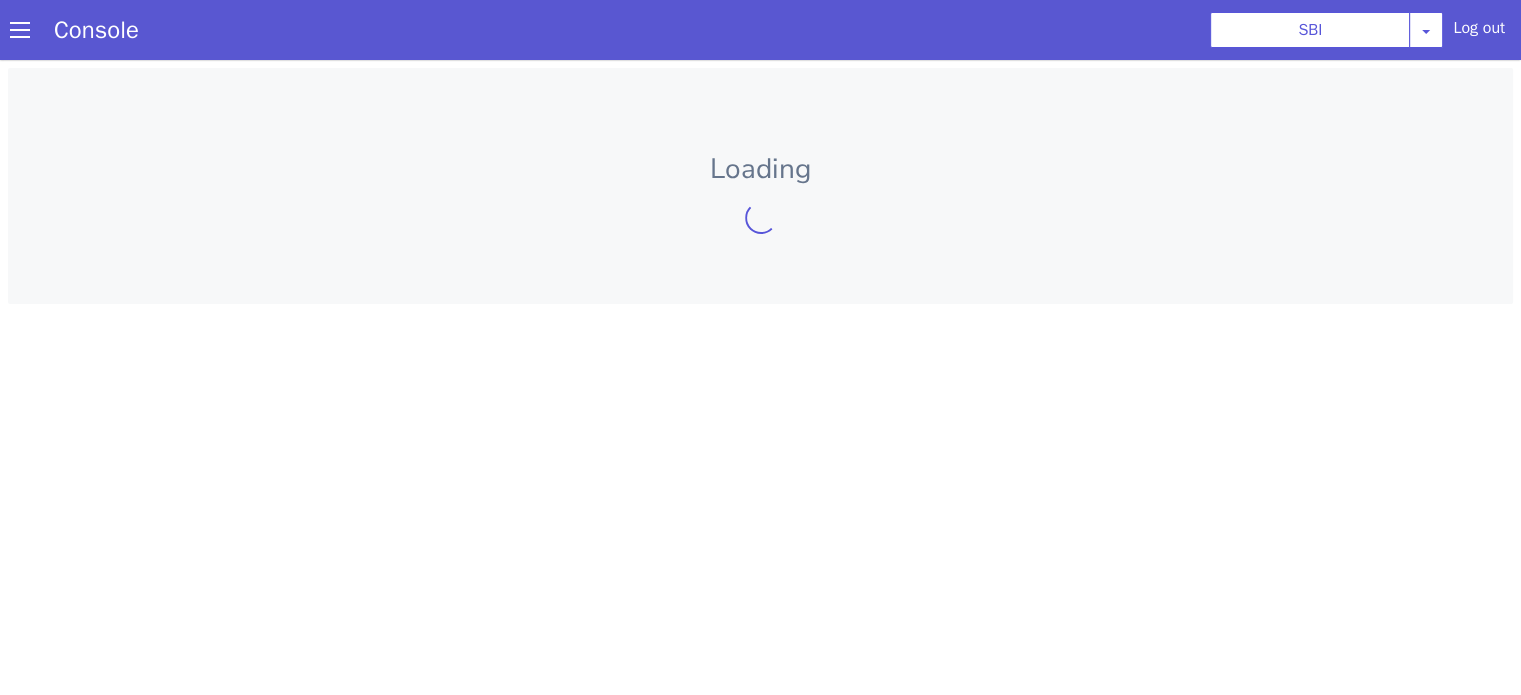 scroll, scrollTop: 0, scrollLeft: 0, axis: both 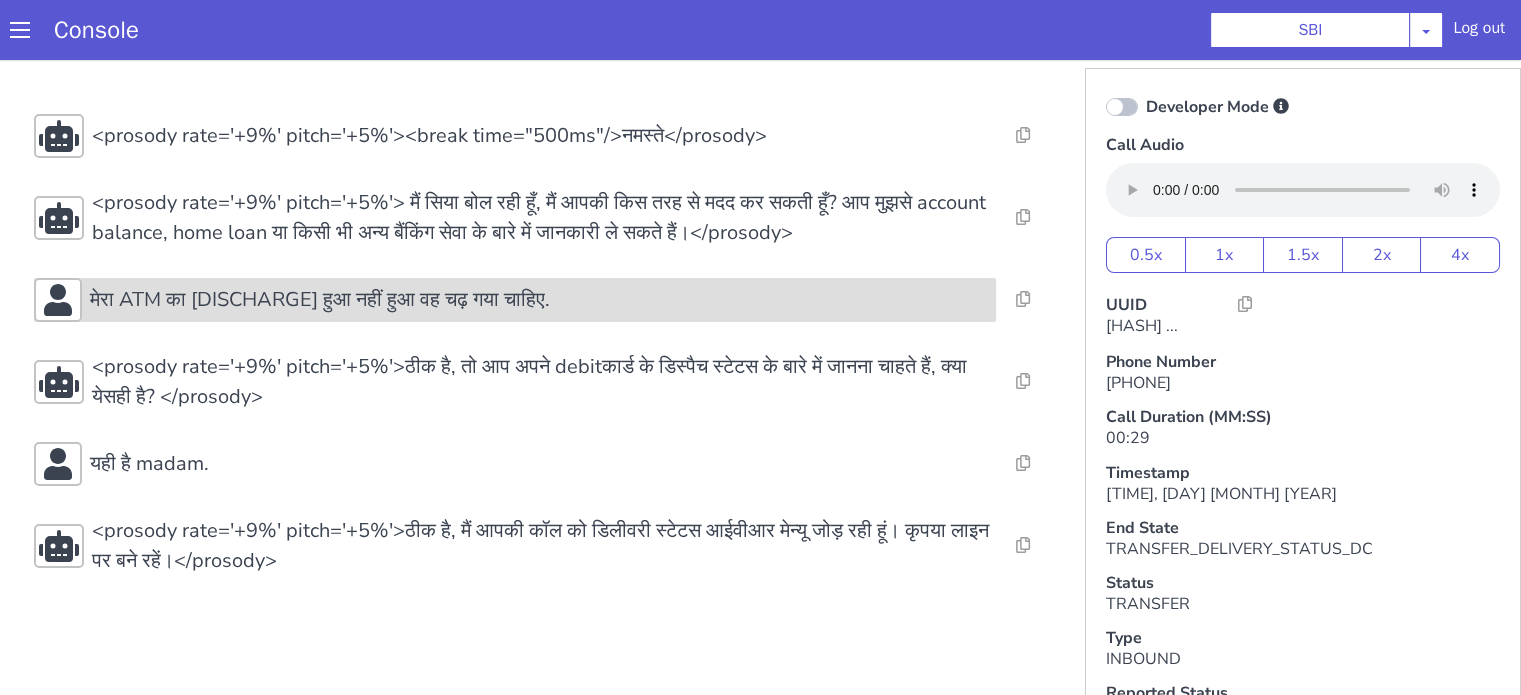 click on "मेरा ATM का [DISCHARGE] हुआ नहीं हुआ वह चढ़ गया चाहिए." at bounding box center (320, 300) 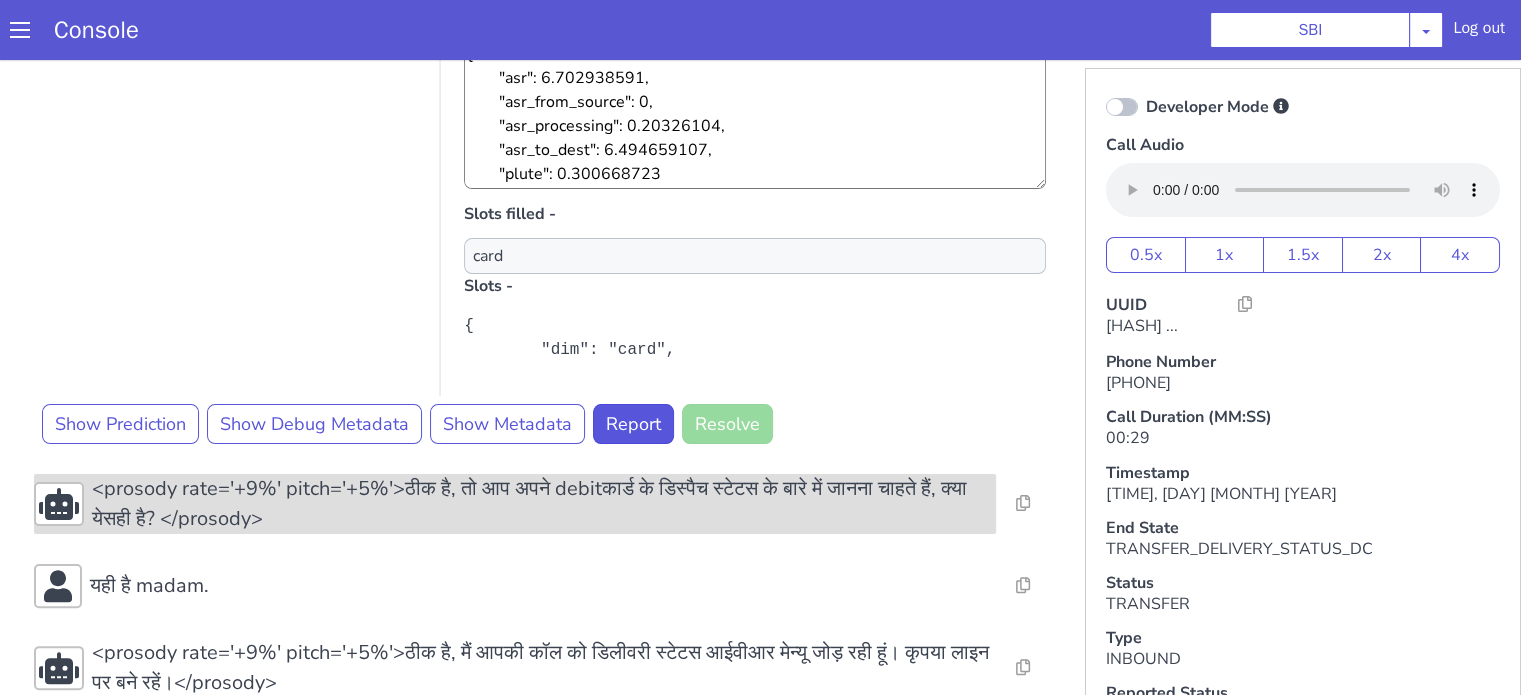 scroll, scrollTop: 480, scrollLeft: 0, axis: vertical 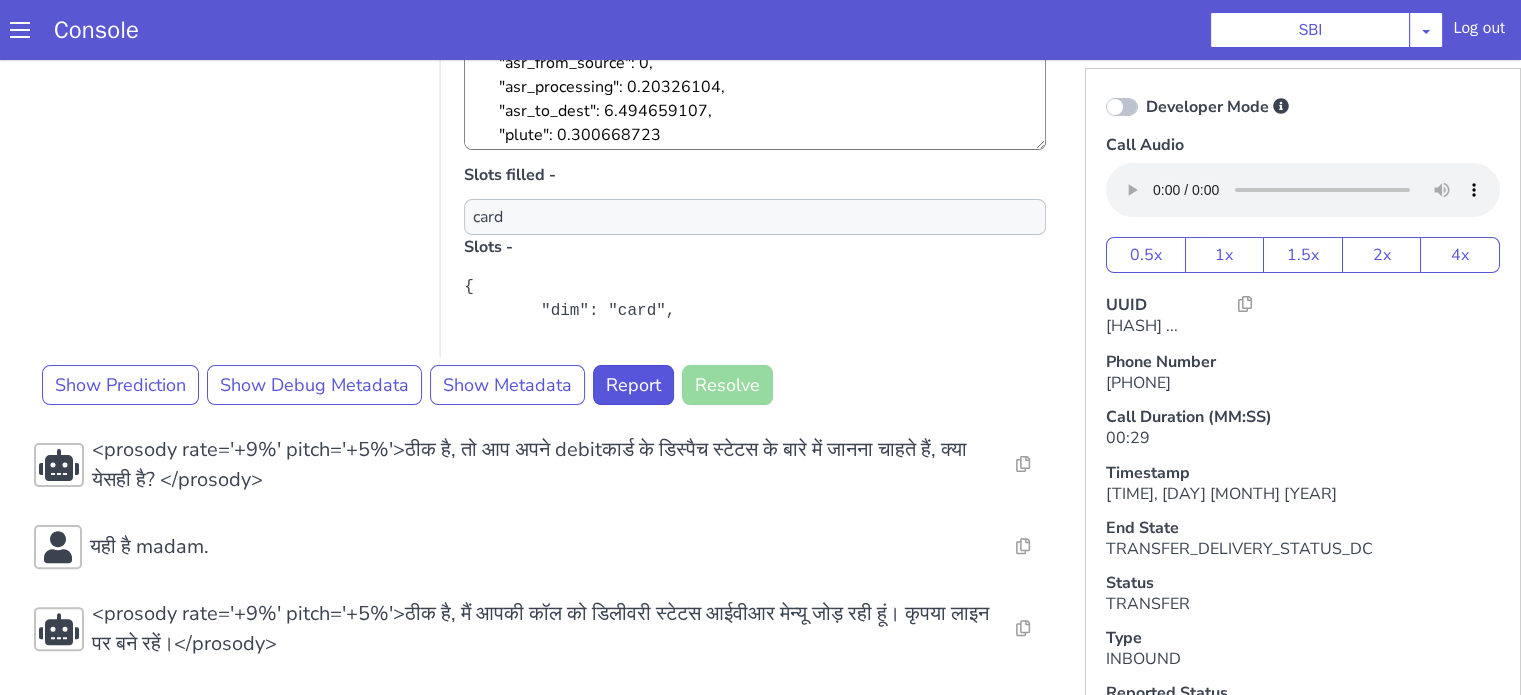 click on "No data available for this turn, Please check Metadata for possible values" at bounding box center (249, 157) 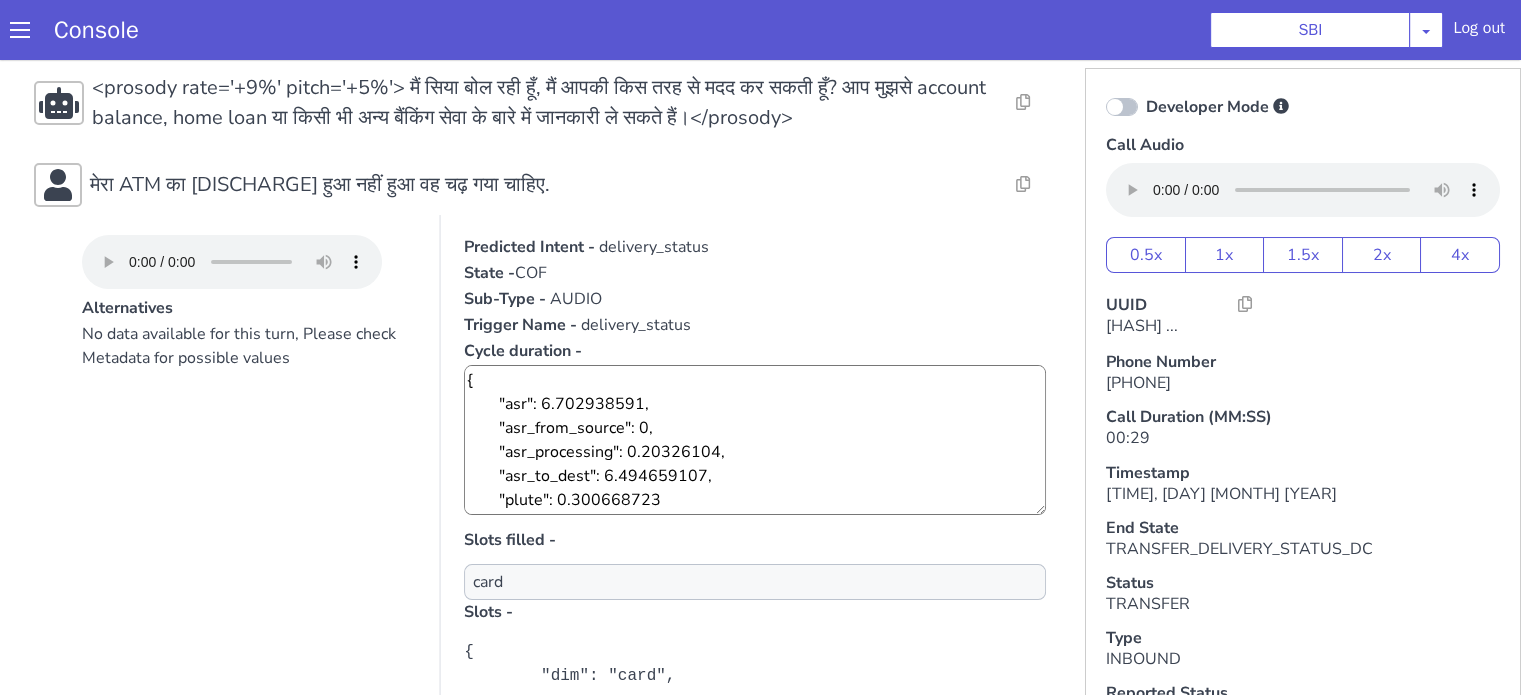 scroll, scrollTop: 80, scrollLeft: 0, axis: vertical 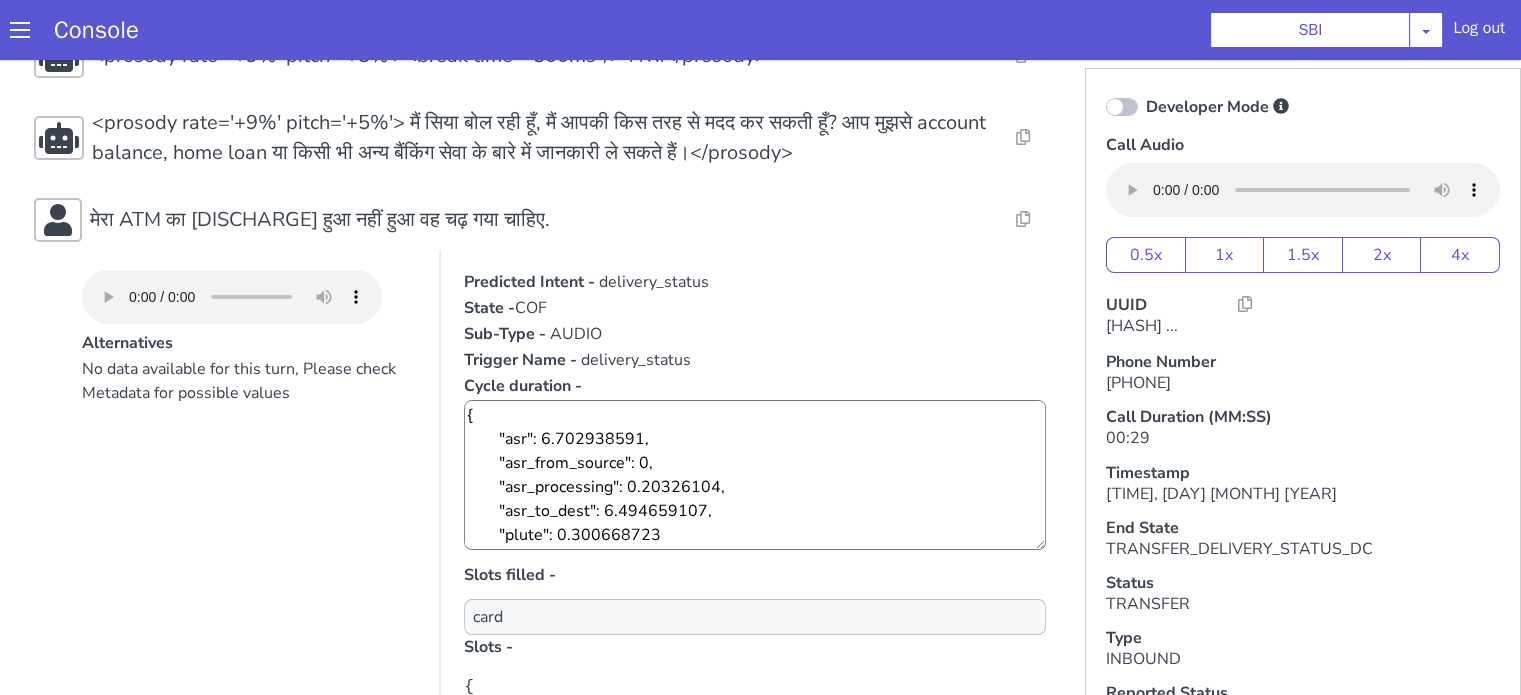 type 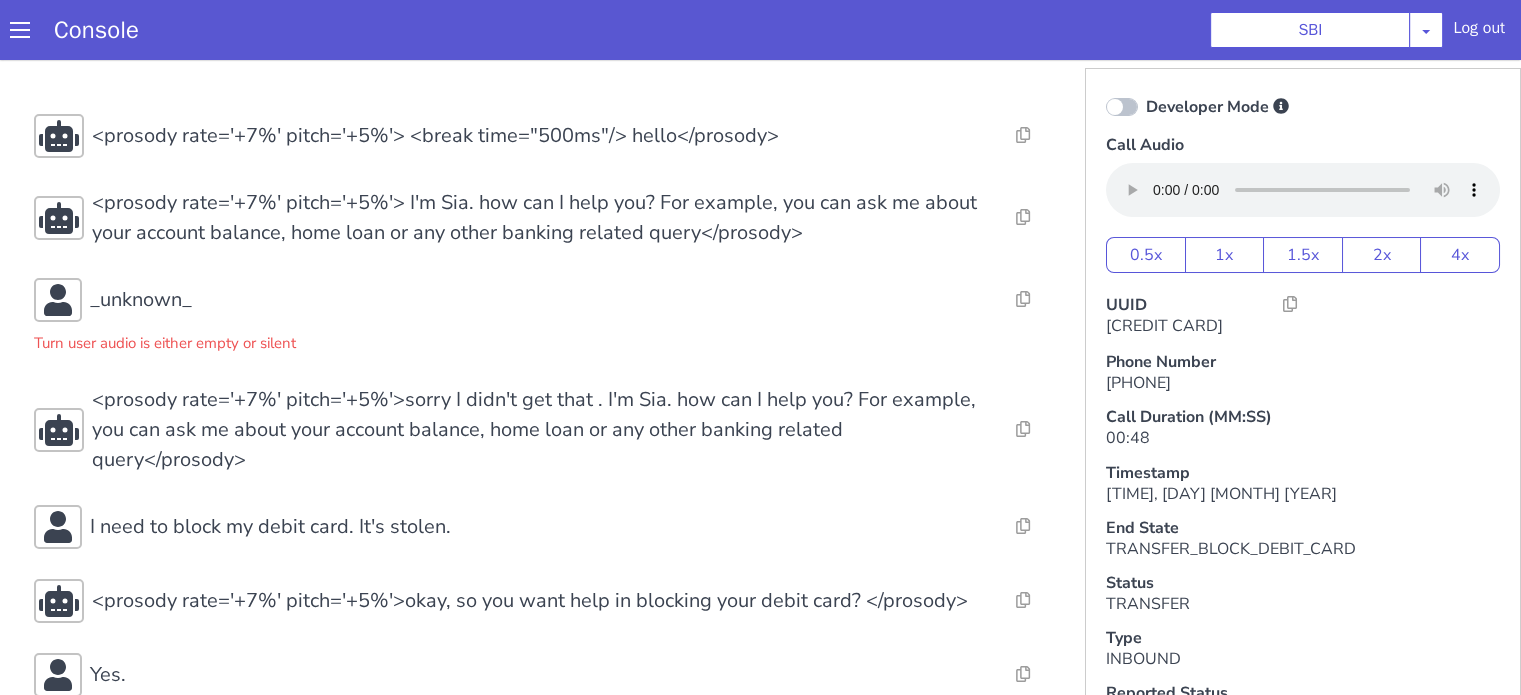 scroll, scrollTop: 0, scrollLeft: 0, axis: both 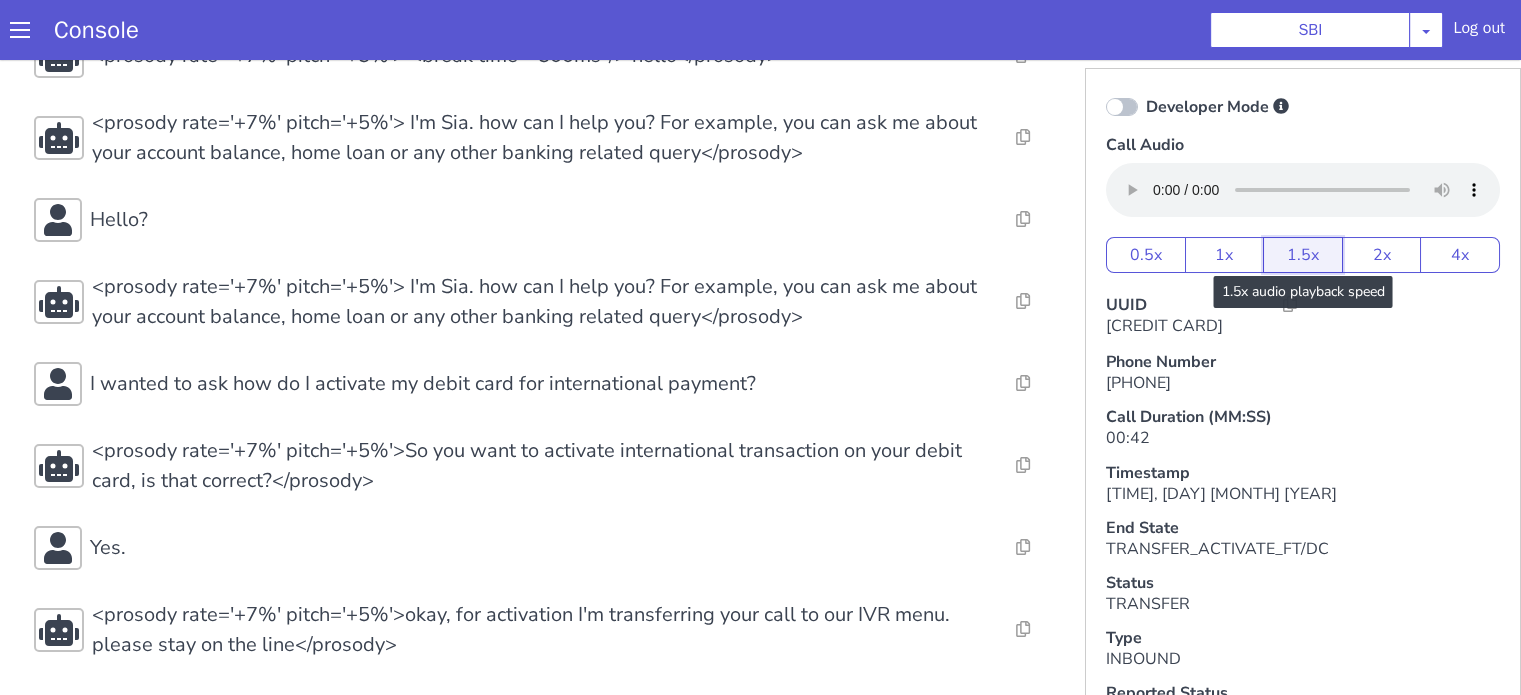 click on "1.5x" at bounding box center (1303, 255) 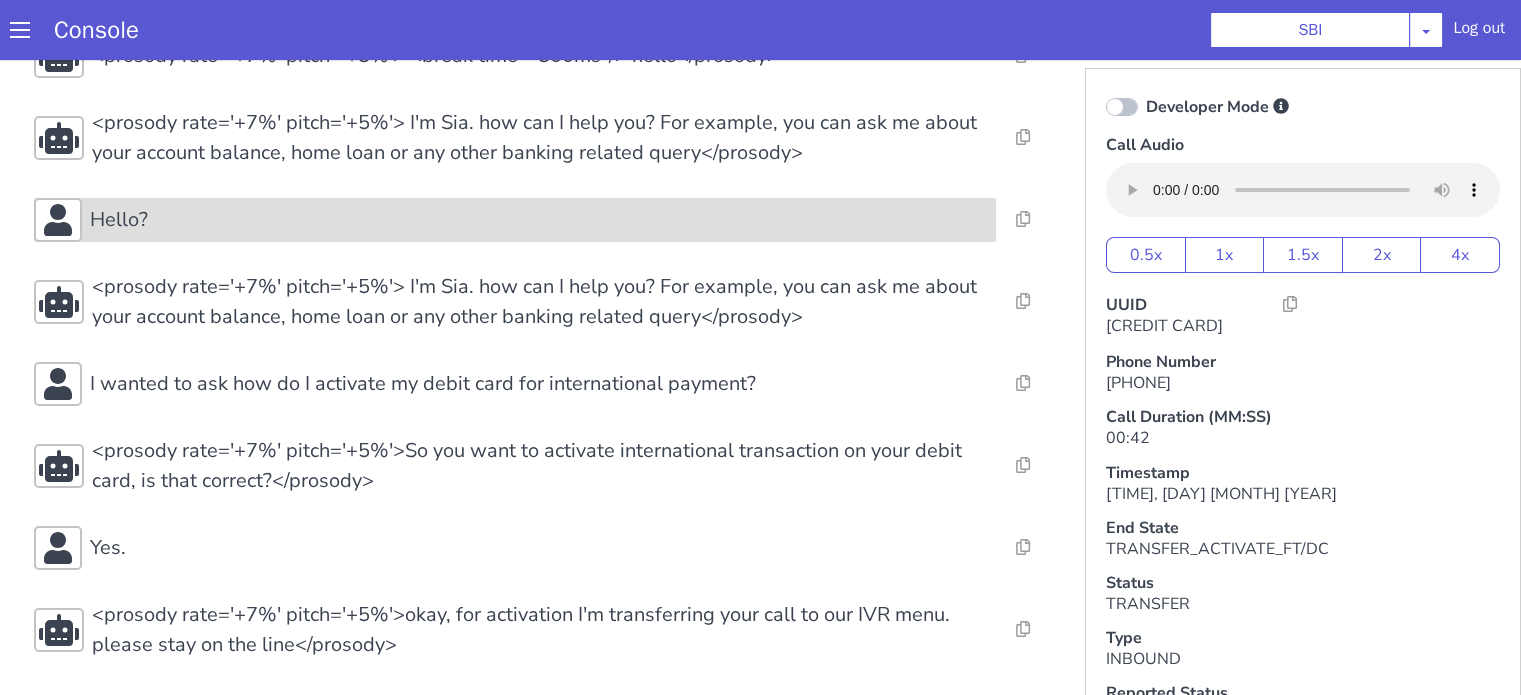 click on "Hello?" at bounding box center [539, 220] 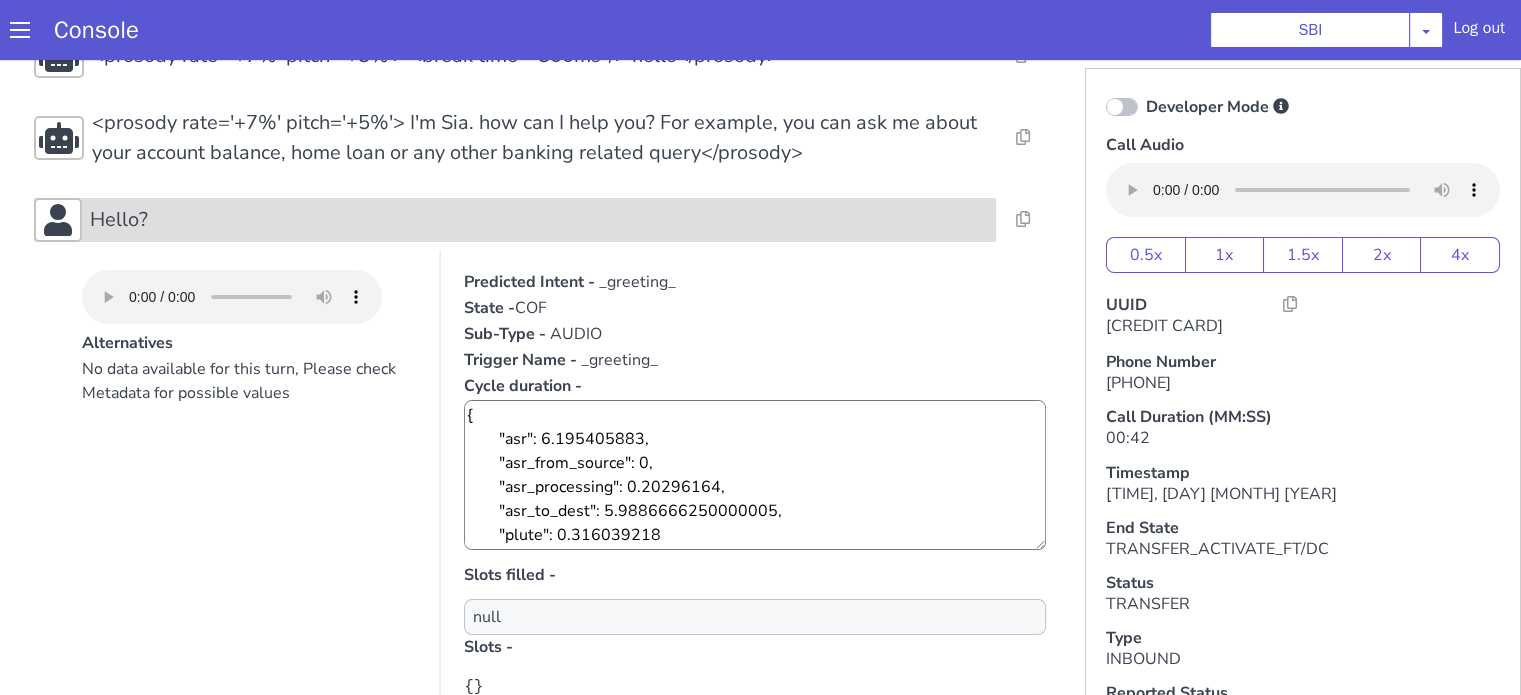 click on "Hello?" at bounding box center (539, 220) 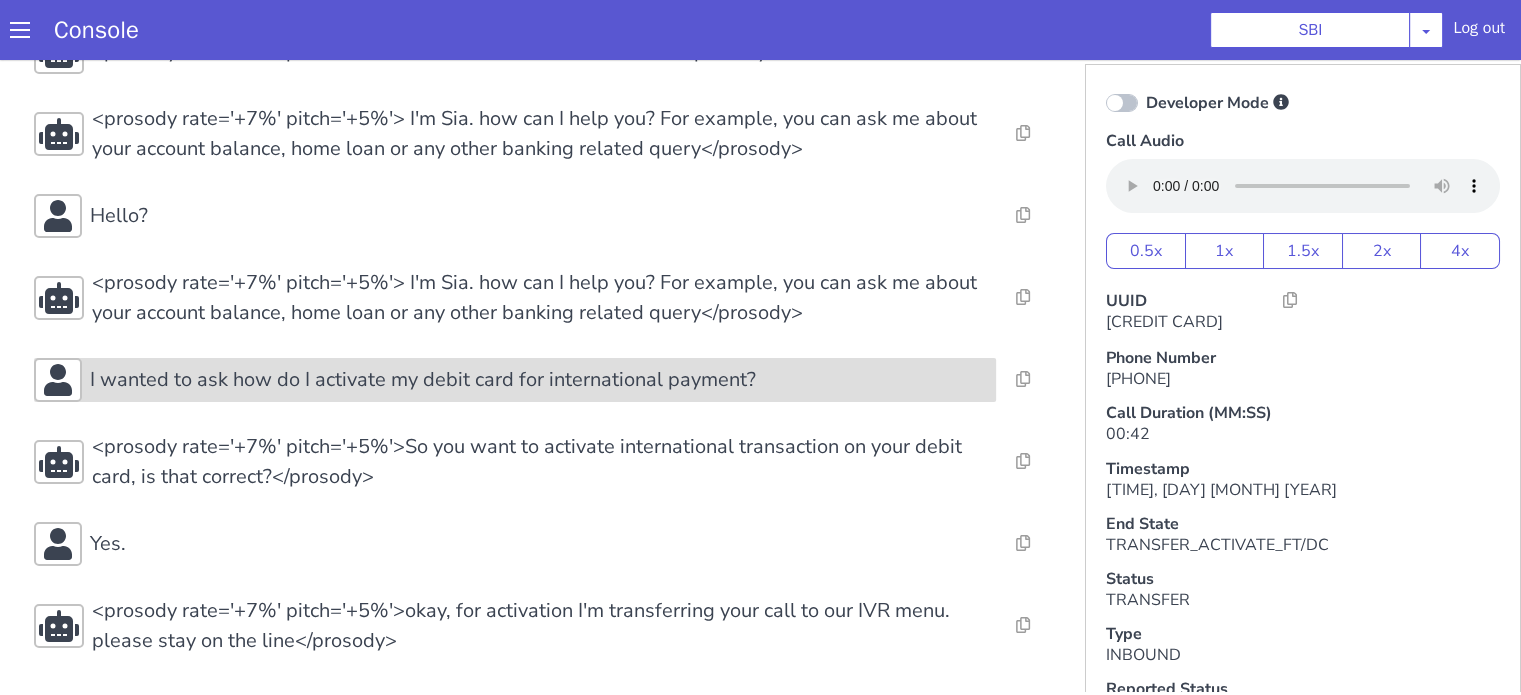 scroll, scrollTop: 5, scrollLeft: 0, axis: vertical 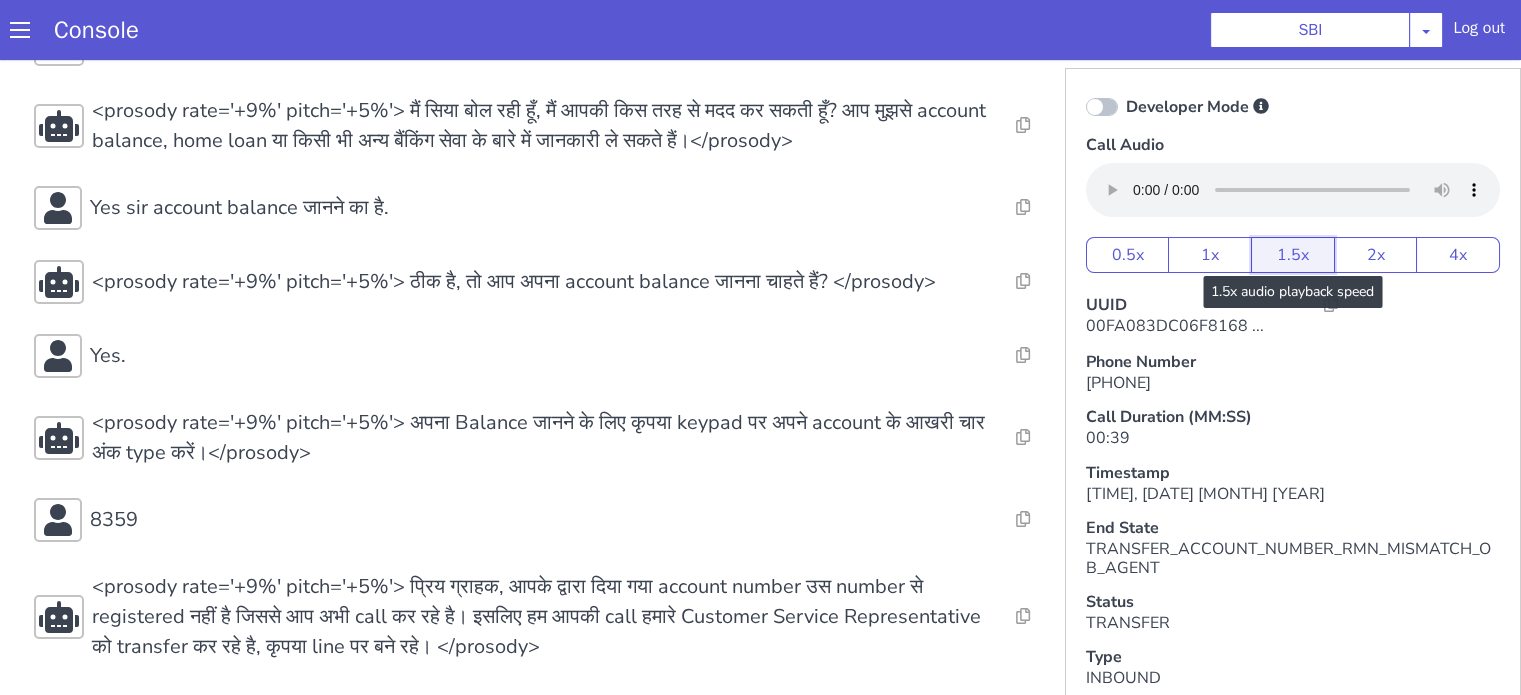 click on "1.5x" at bounding box center (1293, 255) 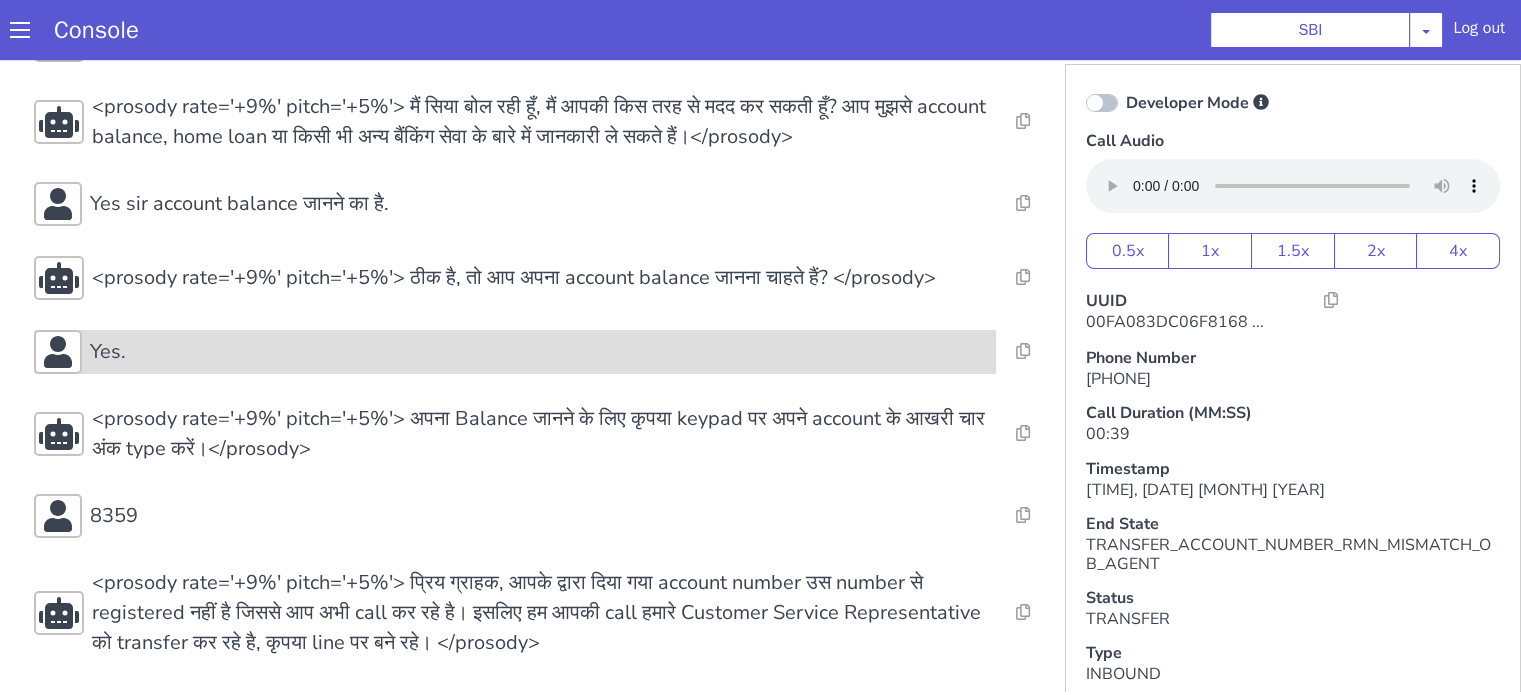 scroll, scrollTop: 5, scrollLeft: 0, axis: vertical 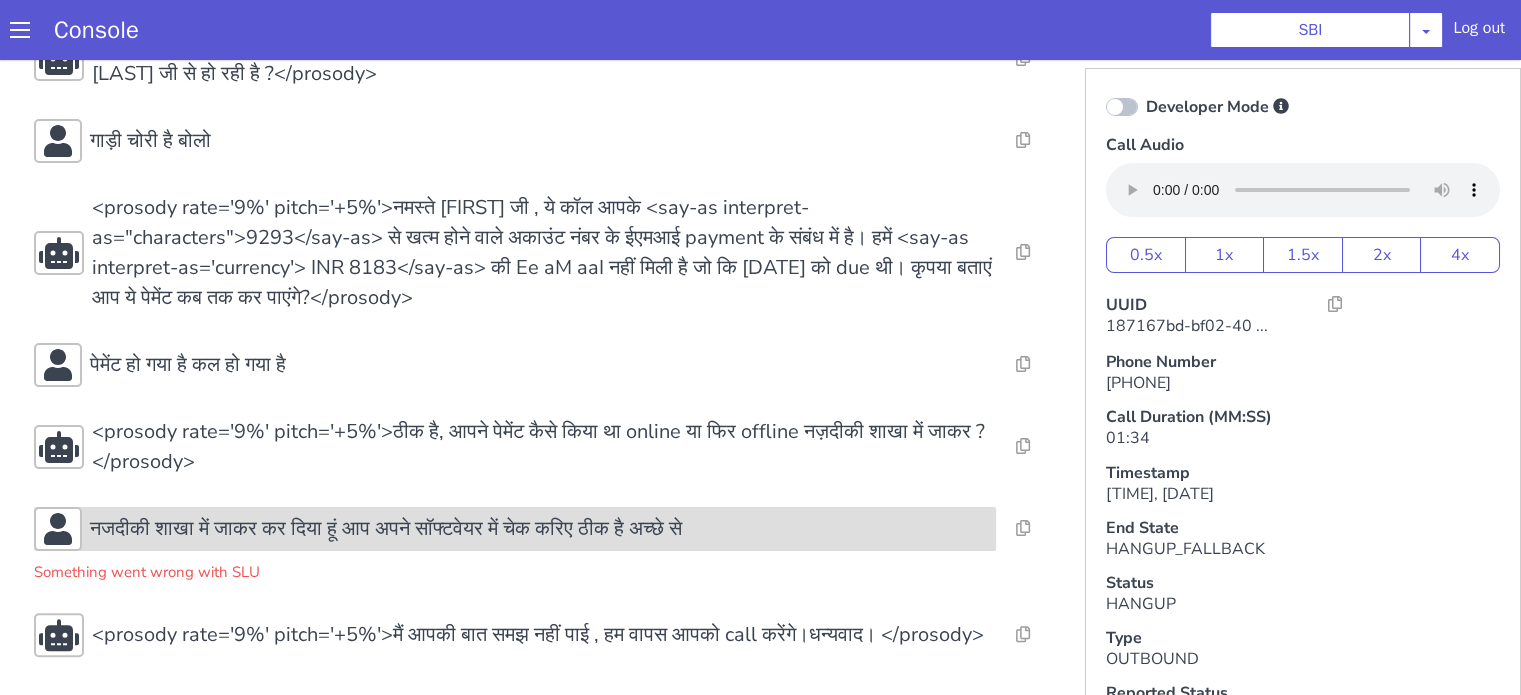 click on "नजदीकी शाखा में जाकर कर दिया हूं आप अपने सॉफ्टवेयर में चेक करिए ठीक है अच्छे से" at bounding box center (519, 299) 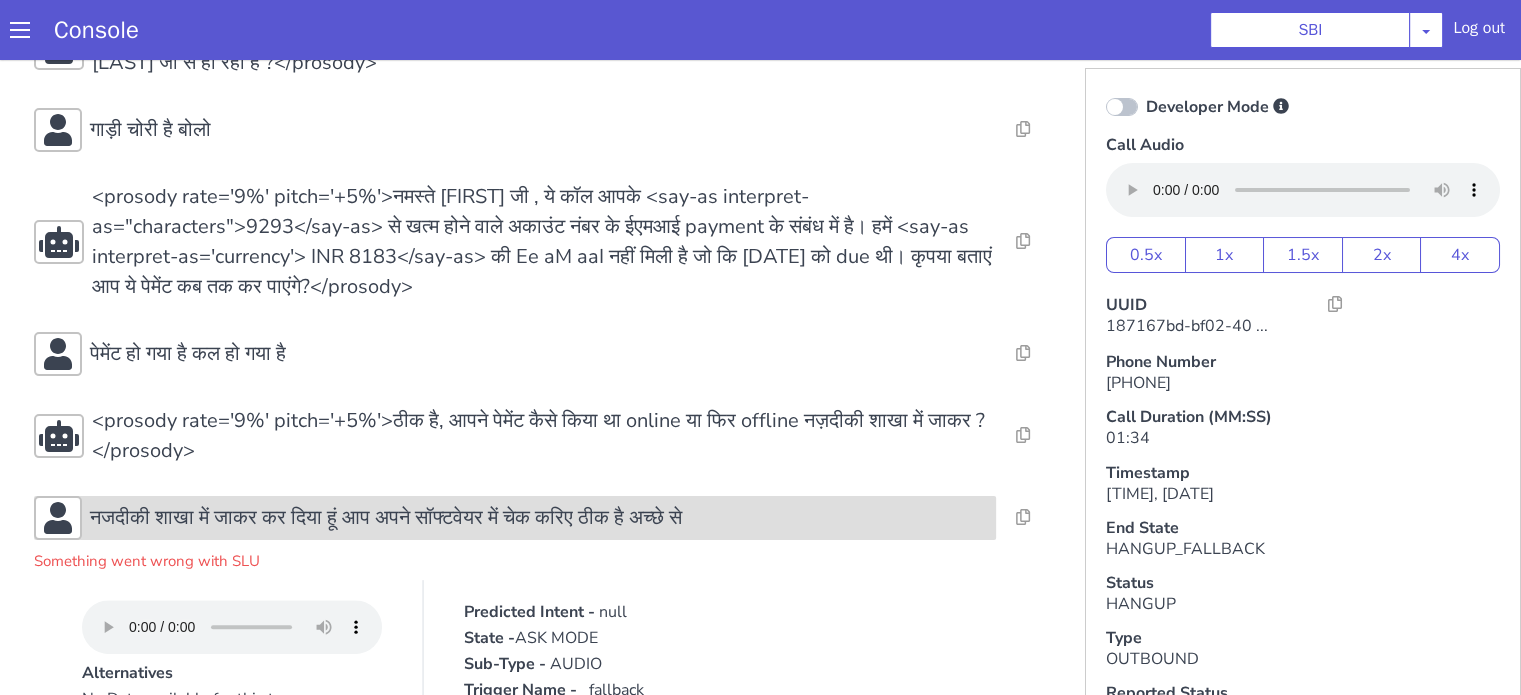 click on "नजदीकी शाखा में जाकर कर दिया हूं आप अपने सॉफ्टवेयर में चेक करिए ठीक है अच्छे से" at bounding box center [1080, -4] 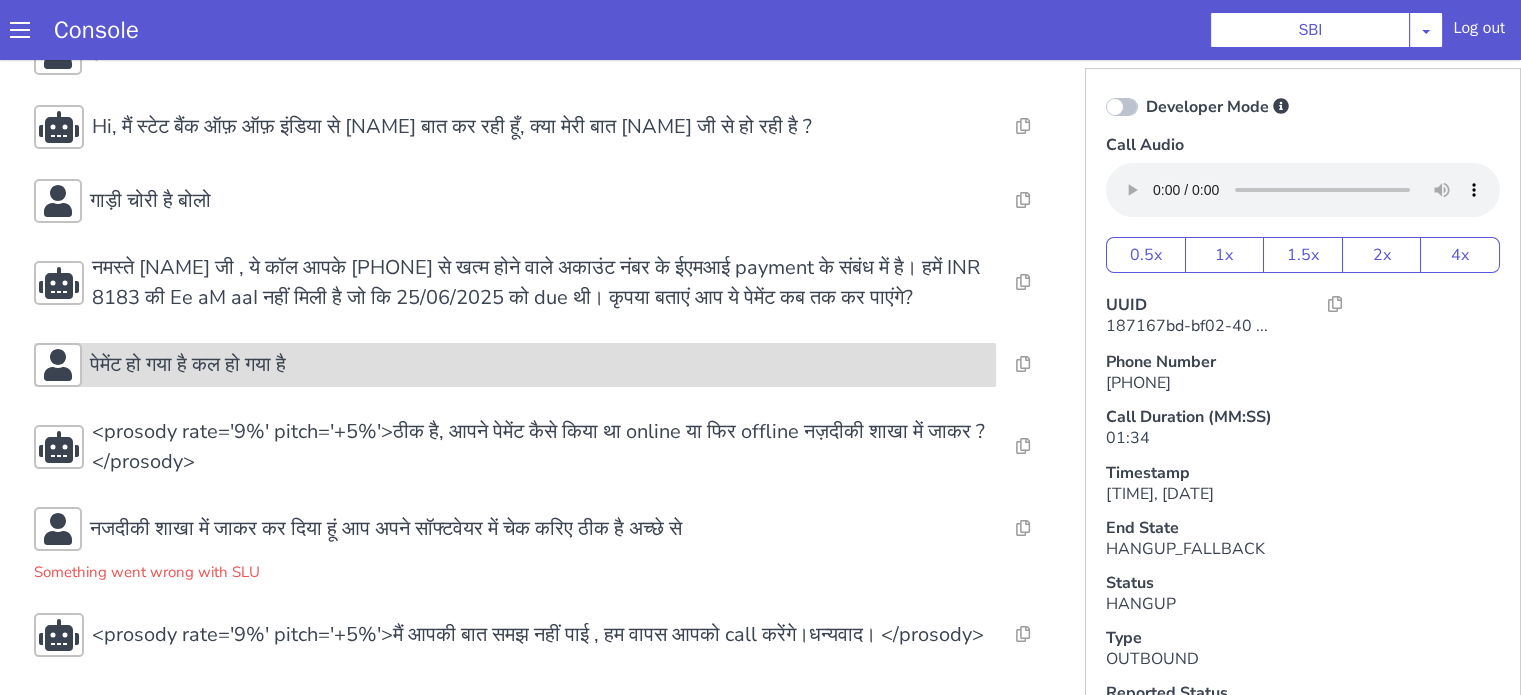 scroll, scrollTop: 457, scrollLeft: 0, axis: vertical 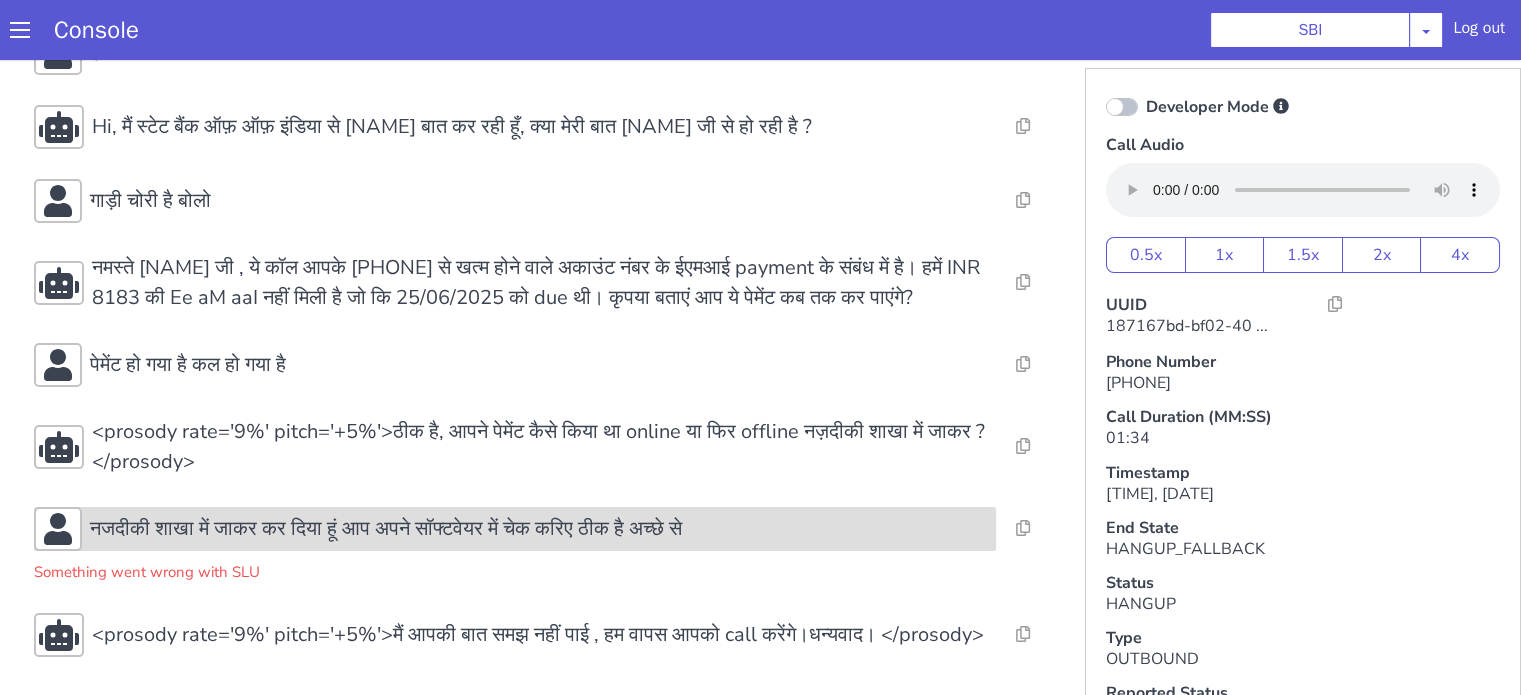 click on "नजदीकी शाखा में जाकर कर दिया हूं आप अपने सॉफ्टवेयर में चेक करिए ठीक है अच्छे से" at bounding box center (386, 529) 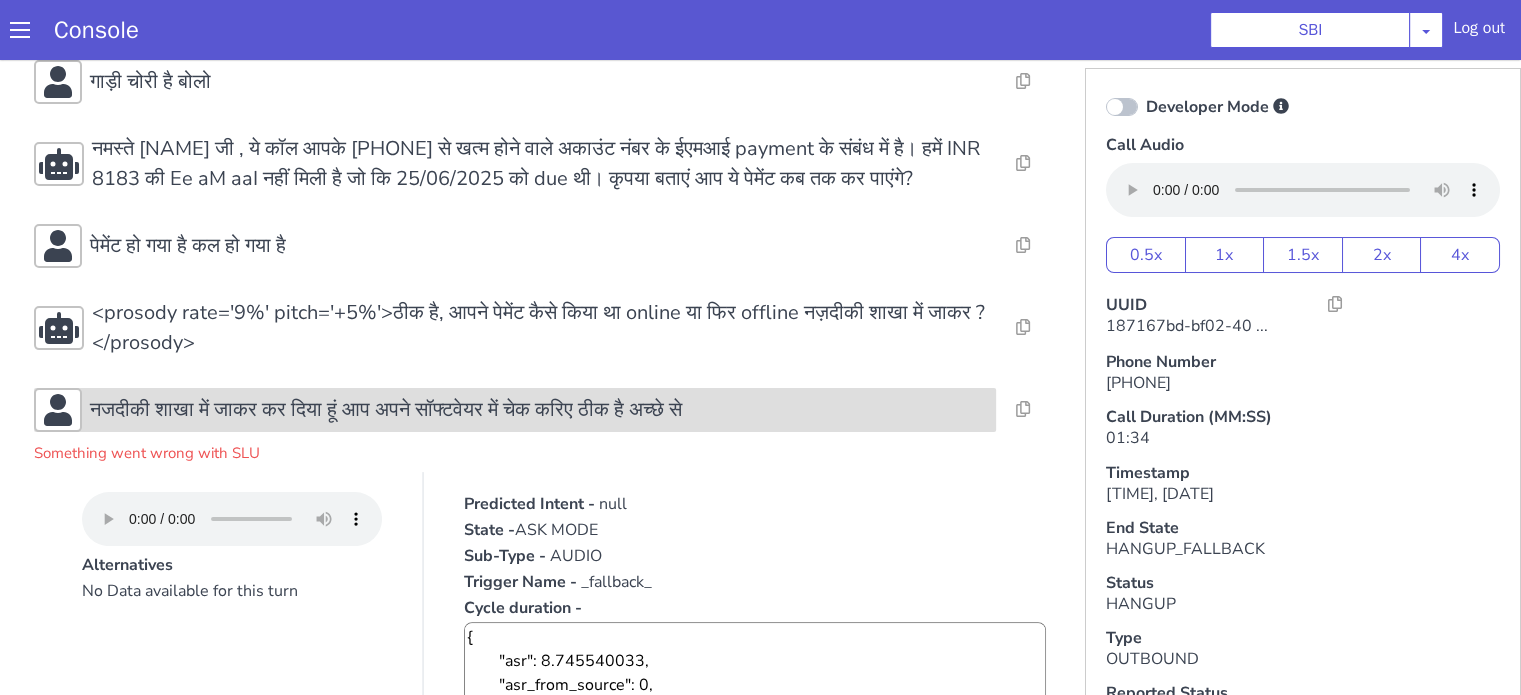 click on "नजदीकी शाखा में जाकर कर दिया हूं आप अपने सॉफ्टवेयर में चेक करिए ठीक है अच्छे से" at bounding box center (386, 410) 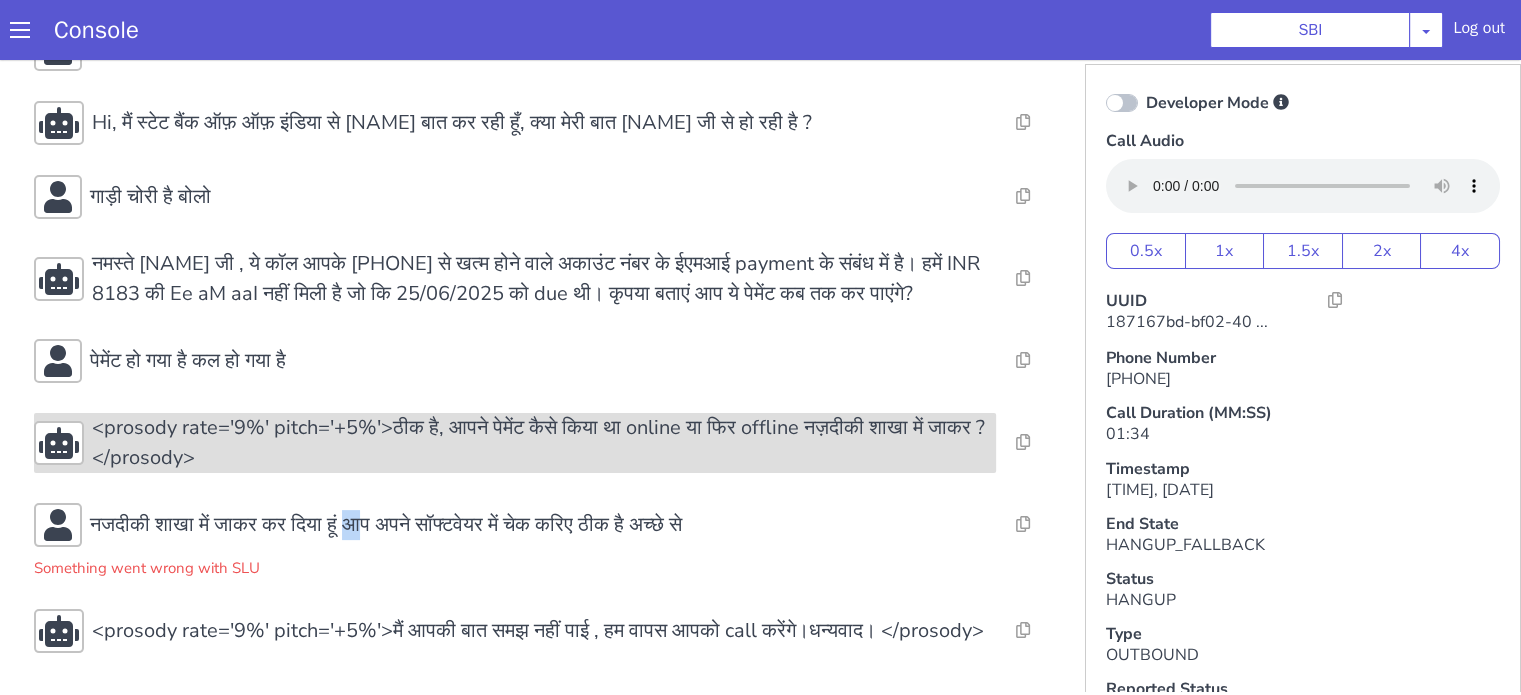 scroll, scrollTop: 5, scrollLeft: 0, axis: vertical 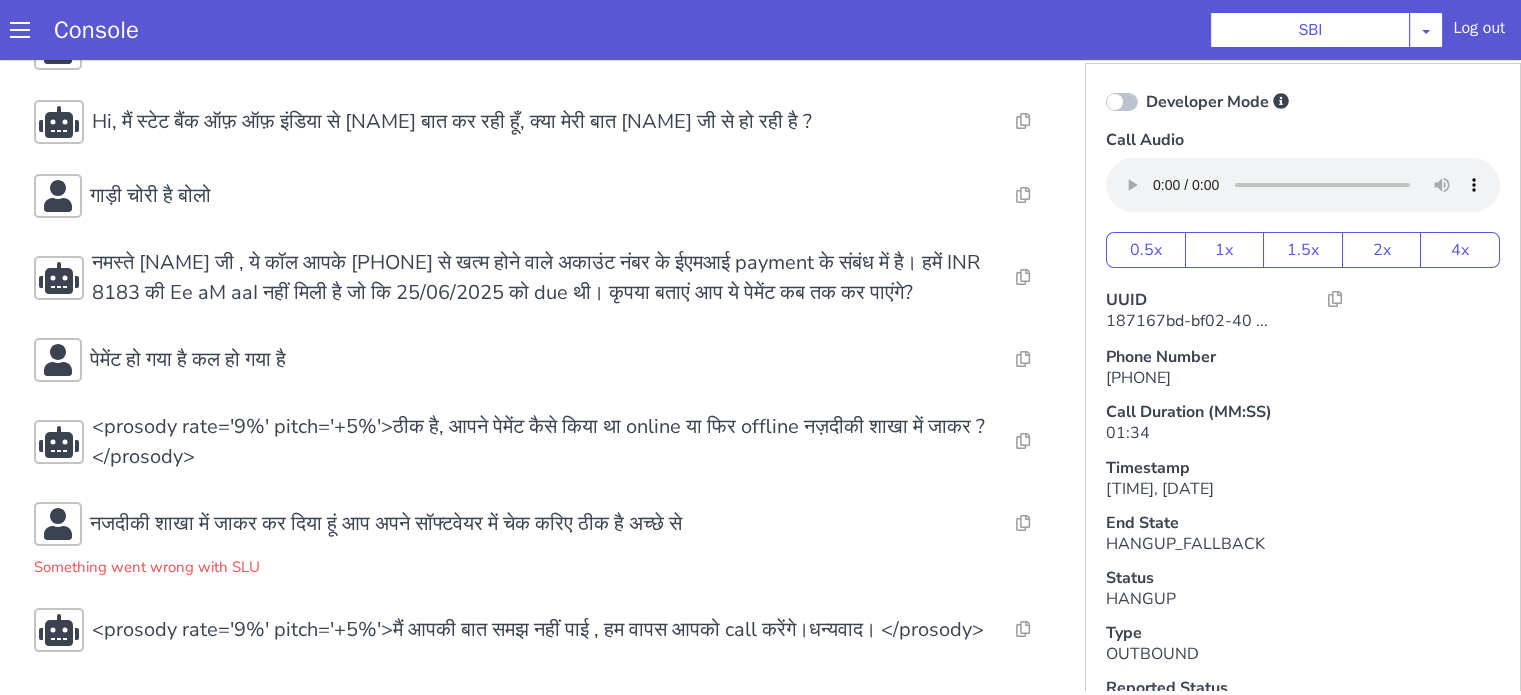 click on "Something went wrong with SLU" at bounding box center [544, 562] 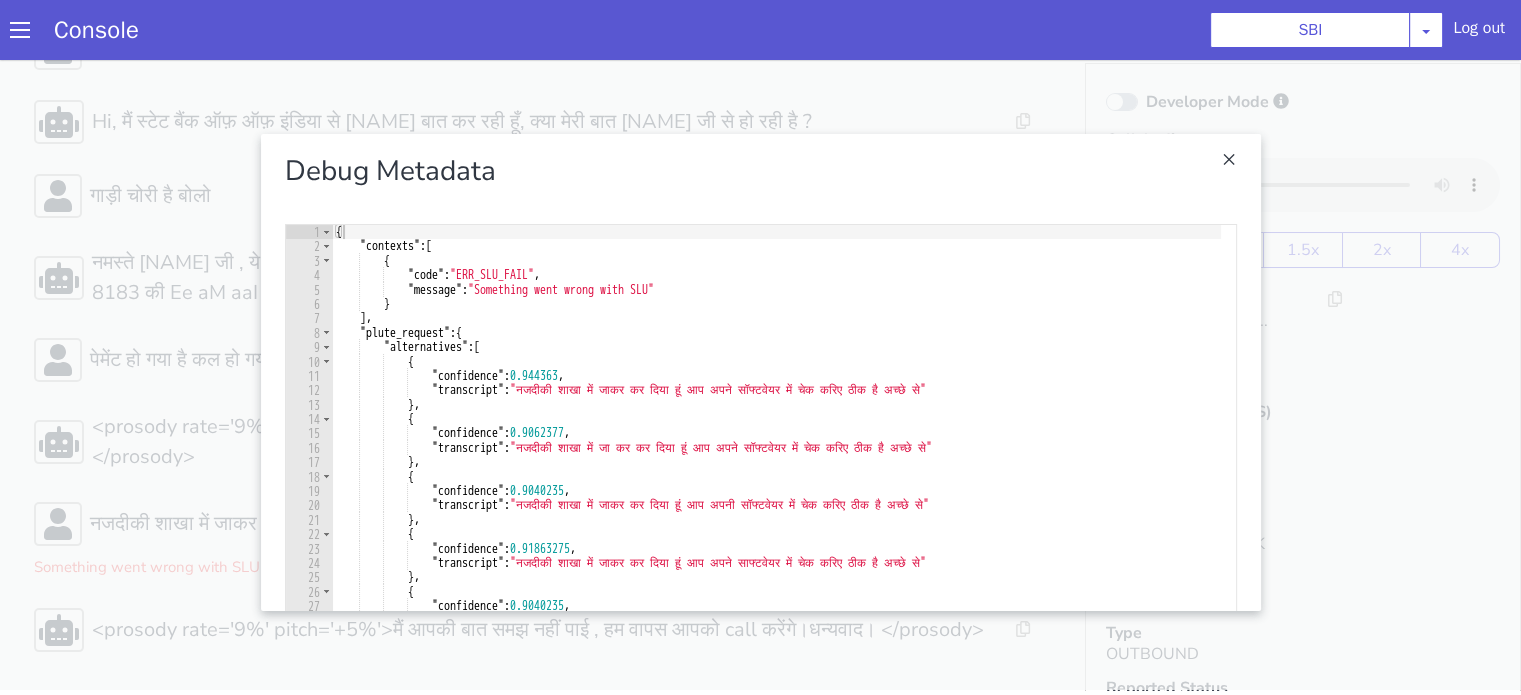 type on "}," 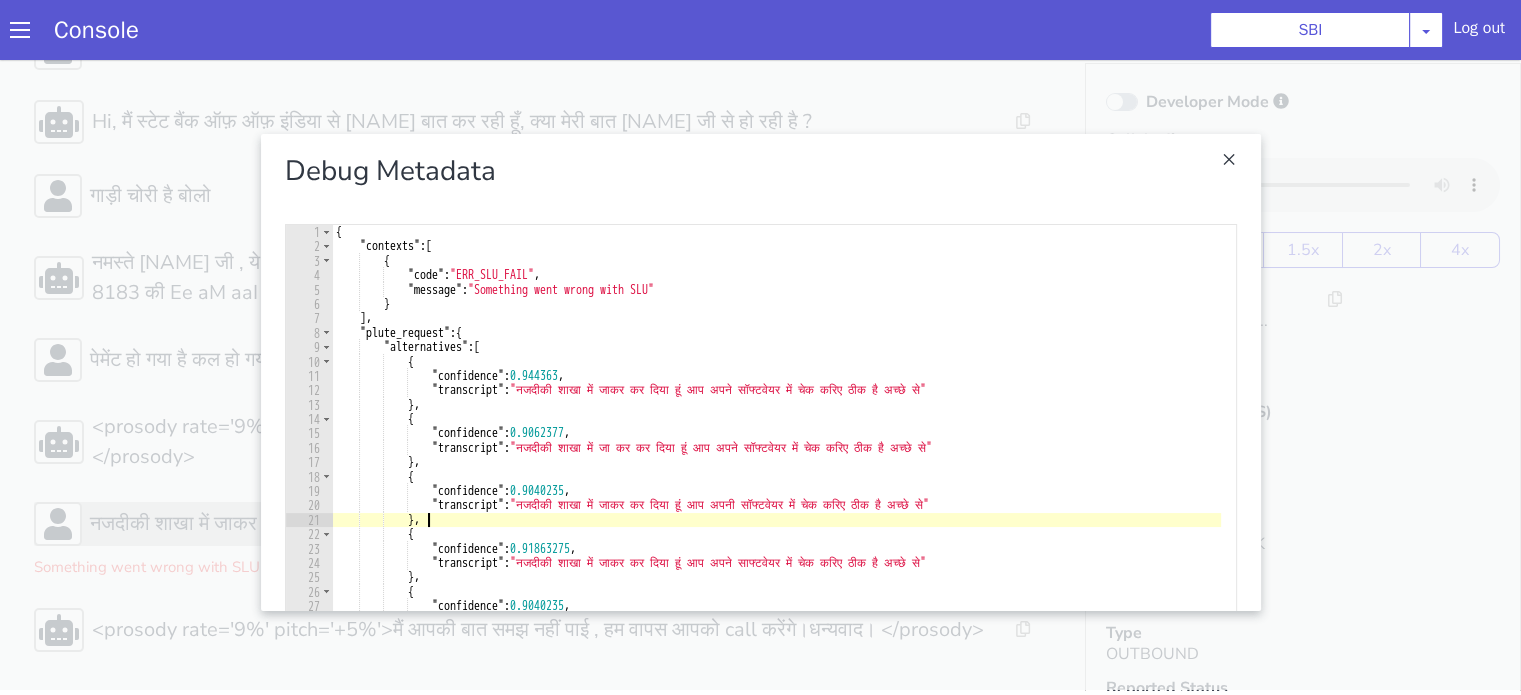 click at bounding box center [760, 372] 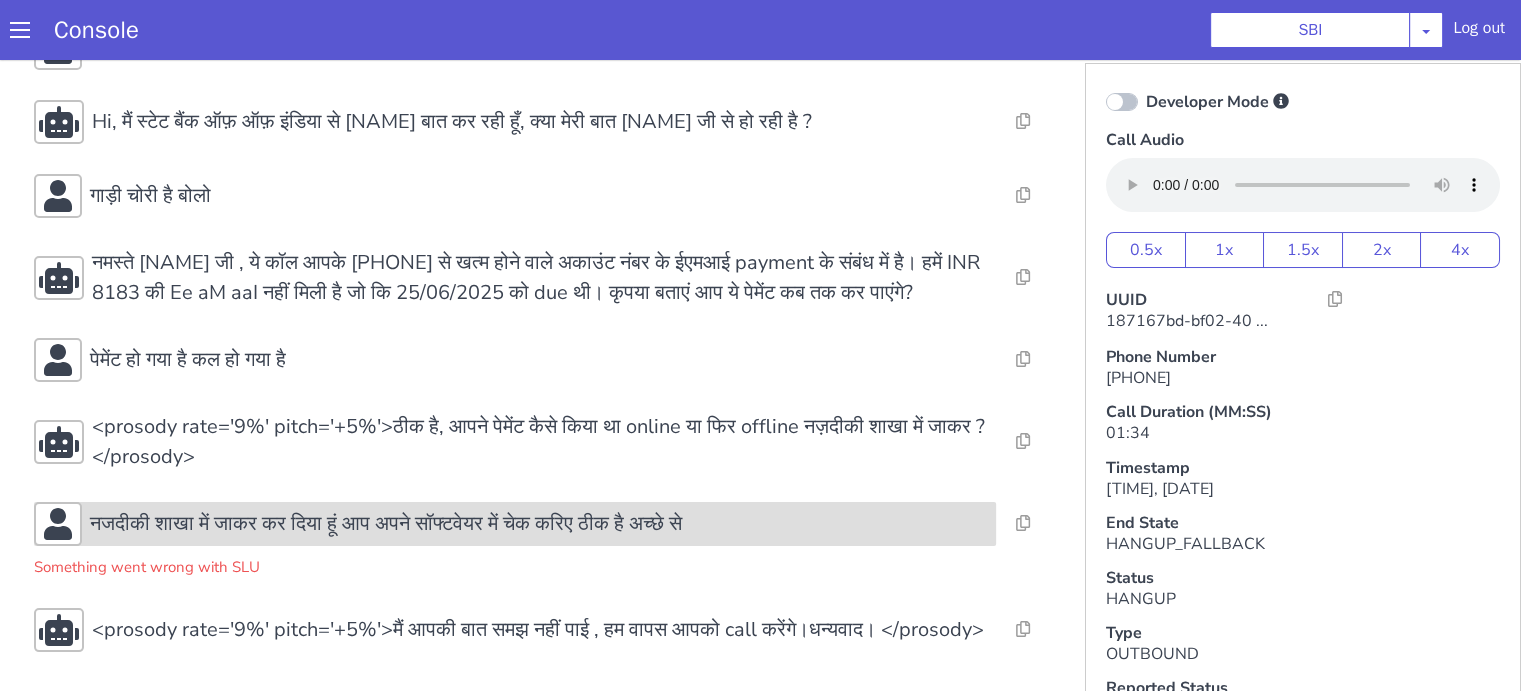 click on "नजदीकी शाखा में जाकर कर दिया हूं आप अपने सॉफ्टवेयर में चेक करिए ठीक है अच्छे से" at bounding box center (386, 524) 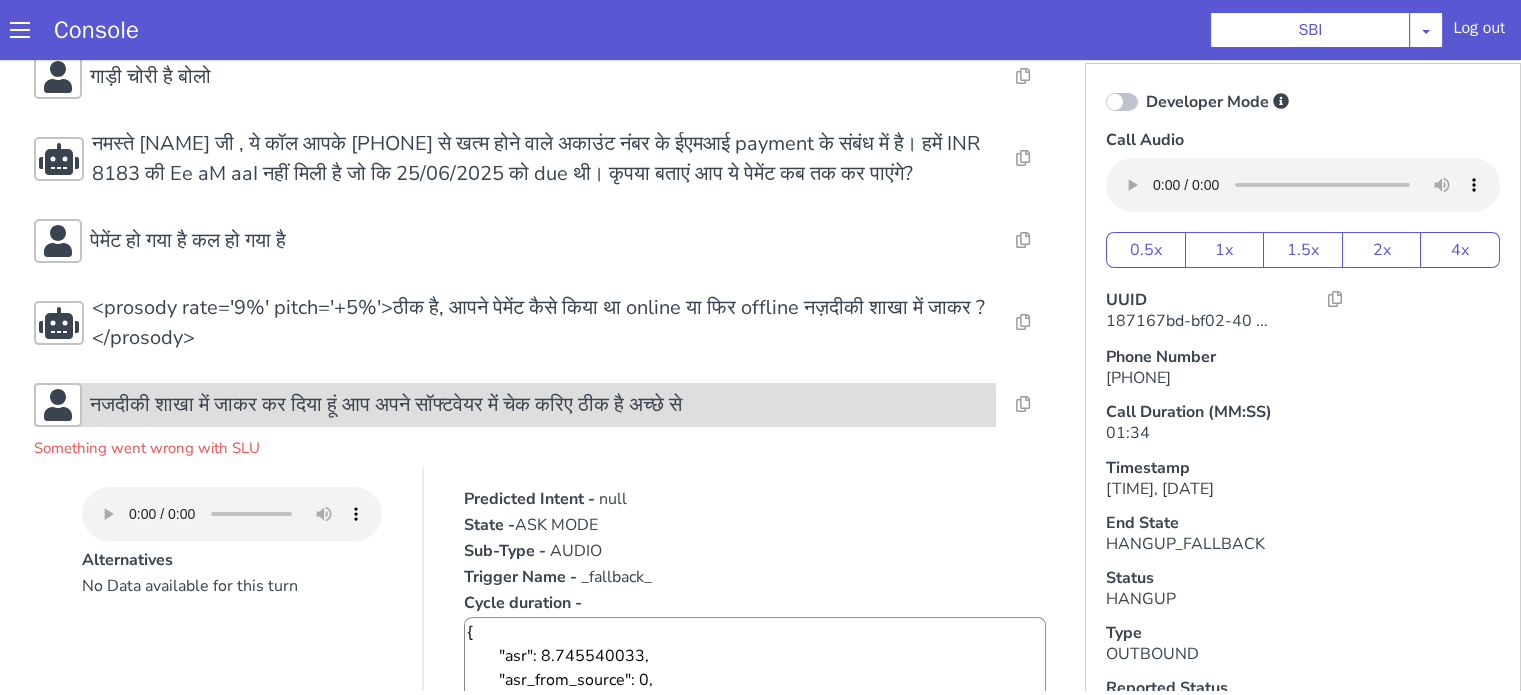 click on "नजदीकी शाखा में जाकर कर दिया हूं आप अपने सॉफ्टवेयर में चेक करिए ठीक है अच्छे से" at bounding box center [386, 405] 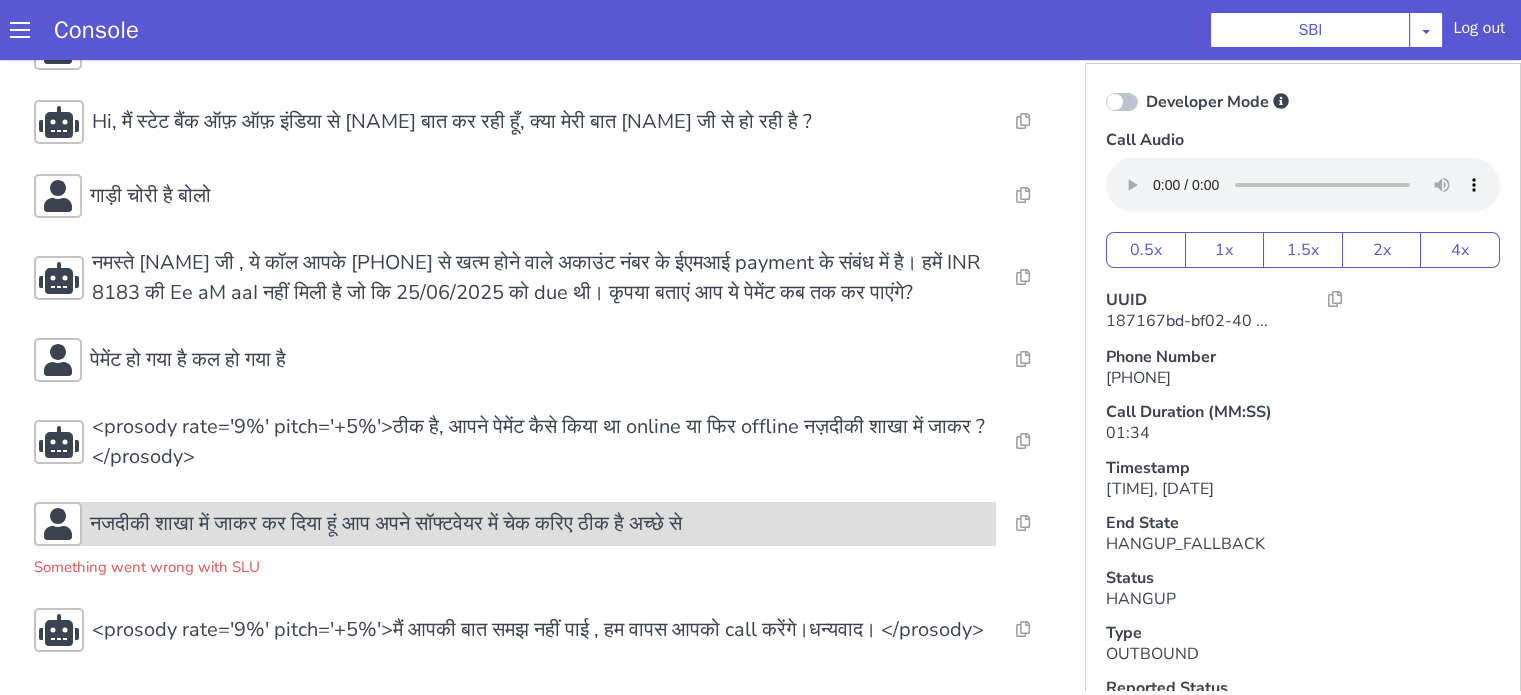 click on "नजदीकी शाखा में जाकर कर दिया हूं आप अपने सॉफ्टवेयर में चेक करिए ठीक है अच्छे से" at bounding box center [386, 524] 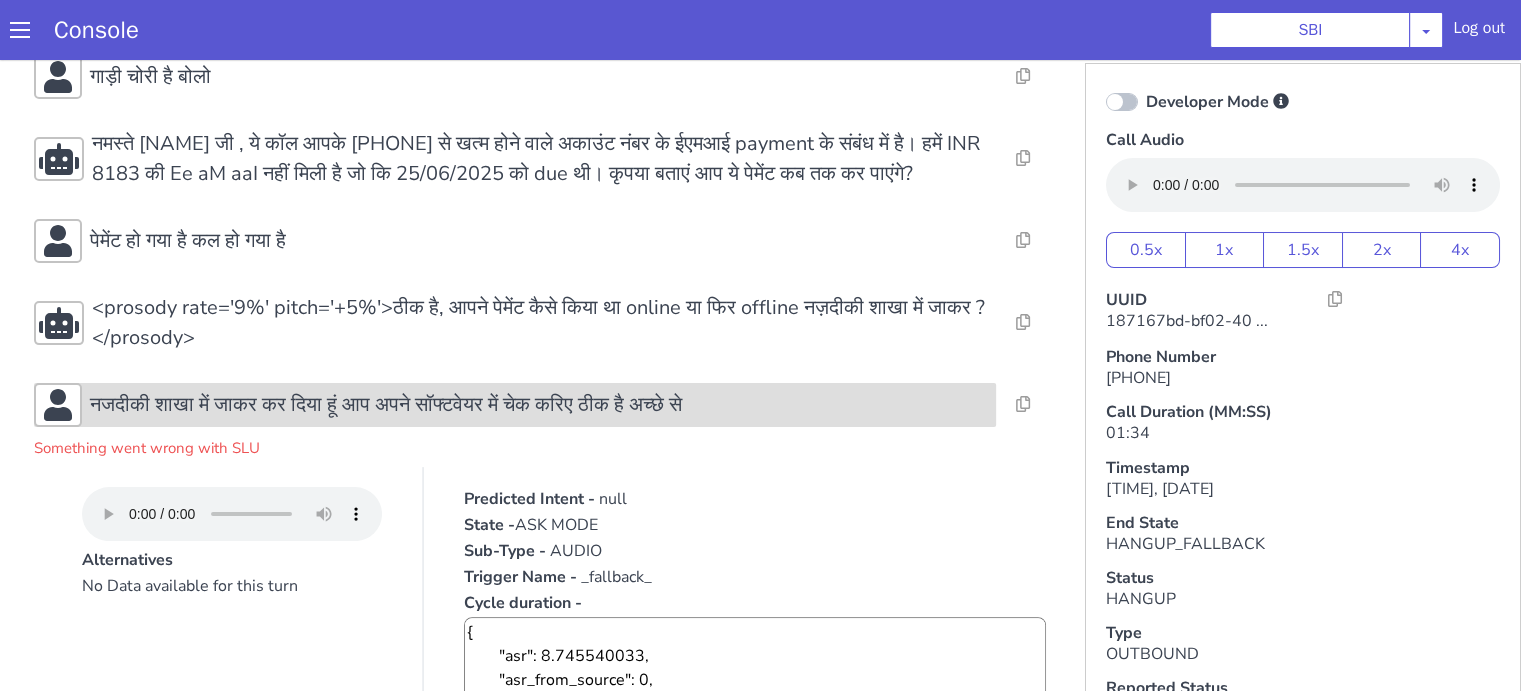 click on "नजदीकी शाखा में जाकर कर दिया हूं आप अपने सॉफ्टवेयर में चेक करिए ठीक है अच्छे से" at bounding box center (515, 405) 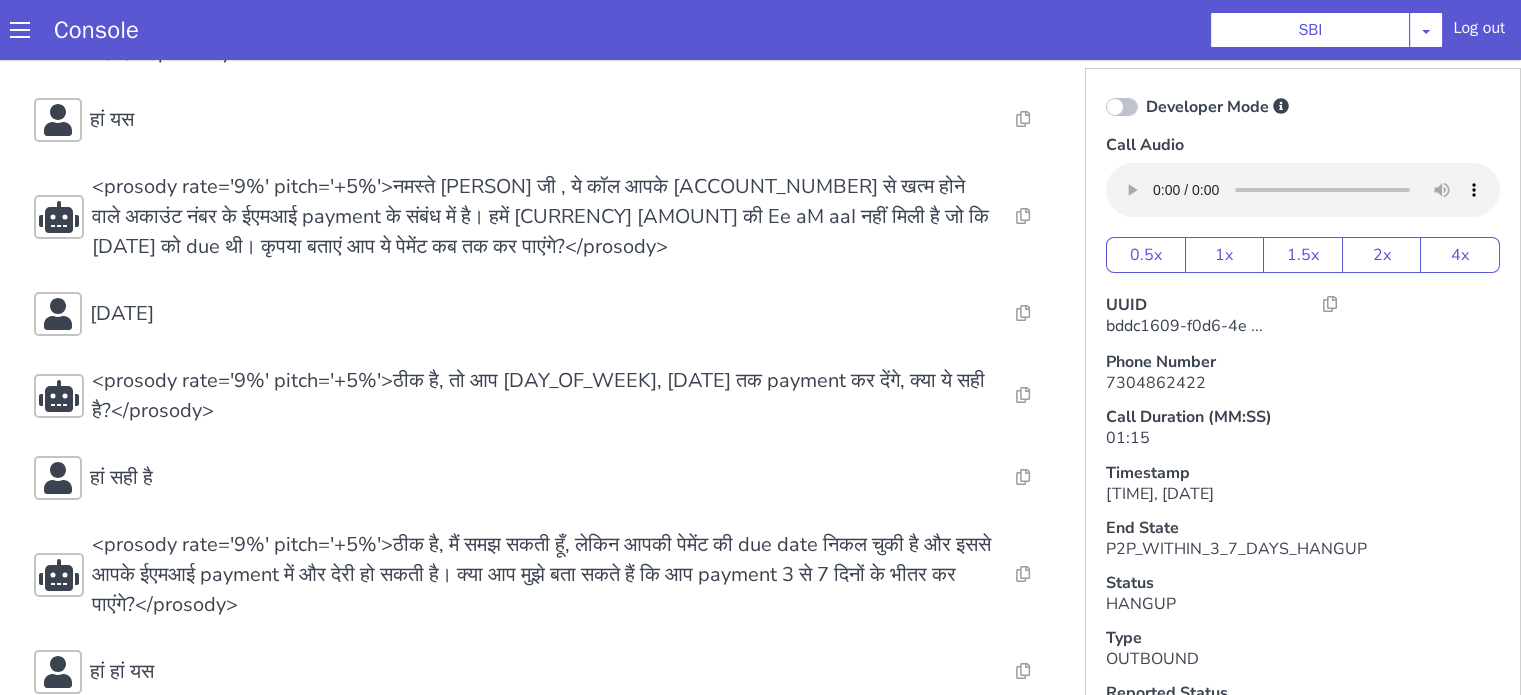 scroll, scrollTop: 0, scrollLeft: 0, axis: both 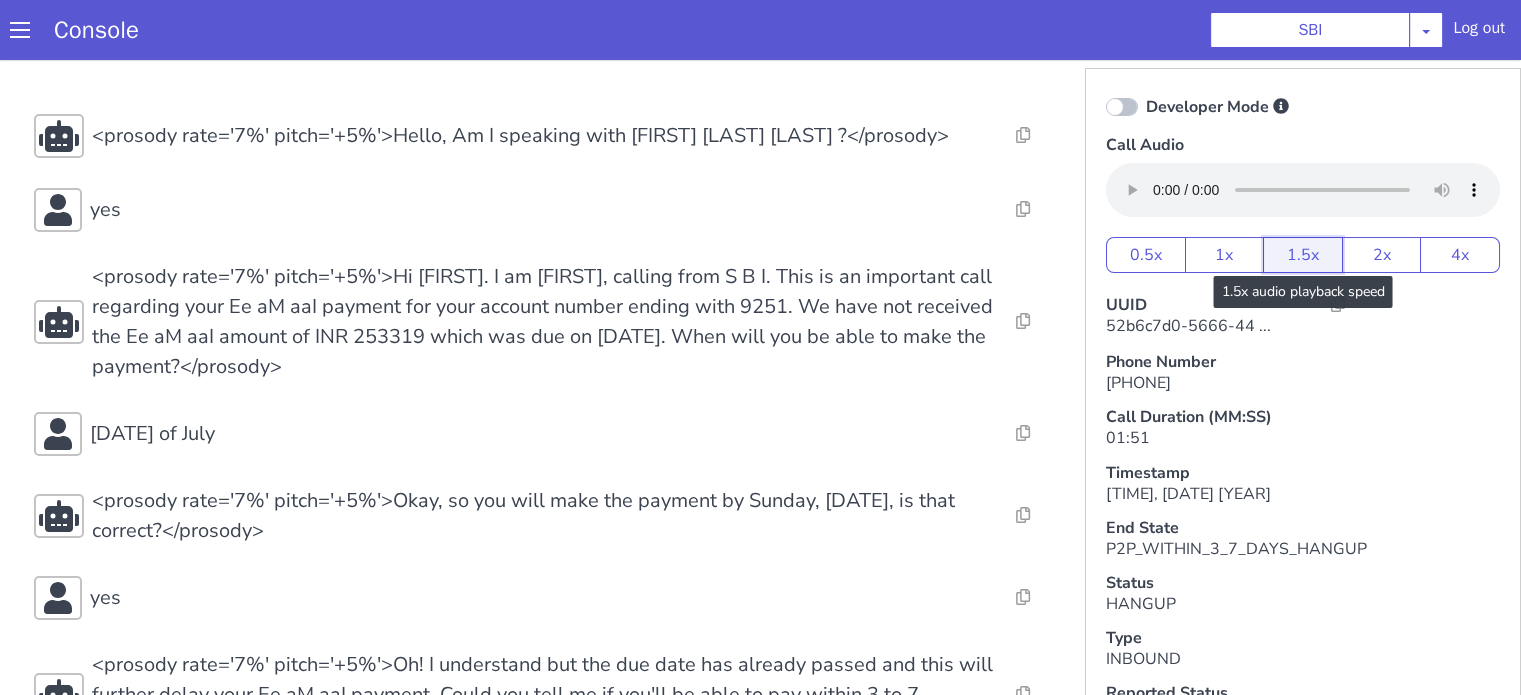 click on "1.5x" at bounding box center (1303, 255) 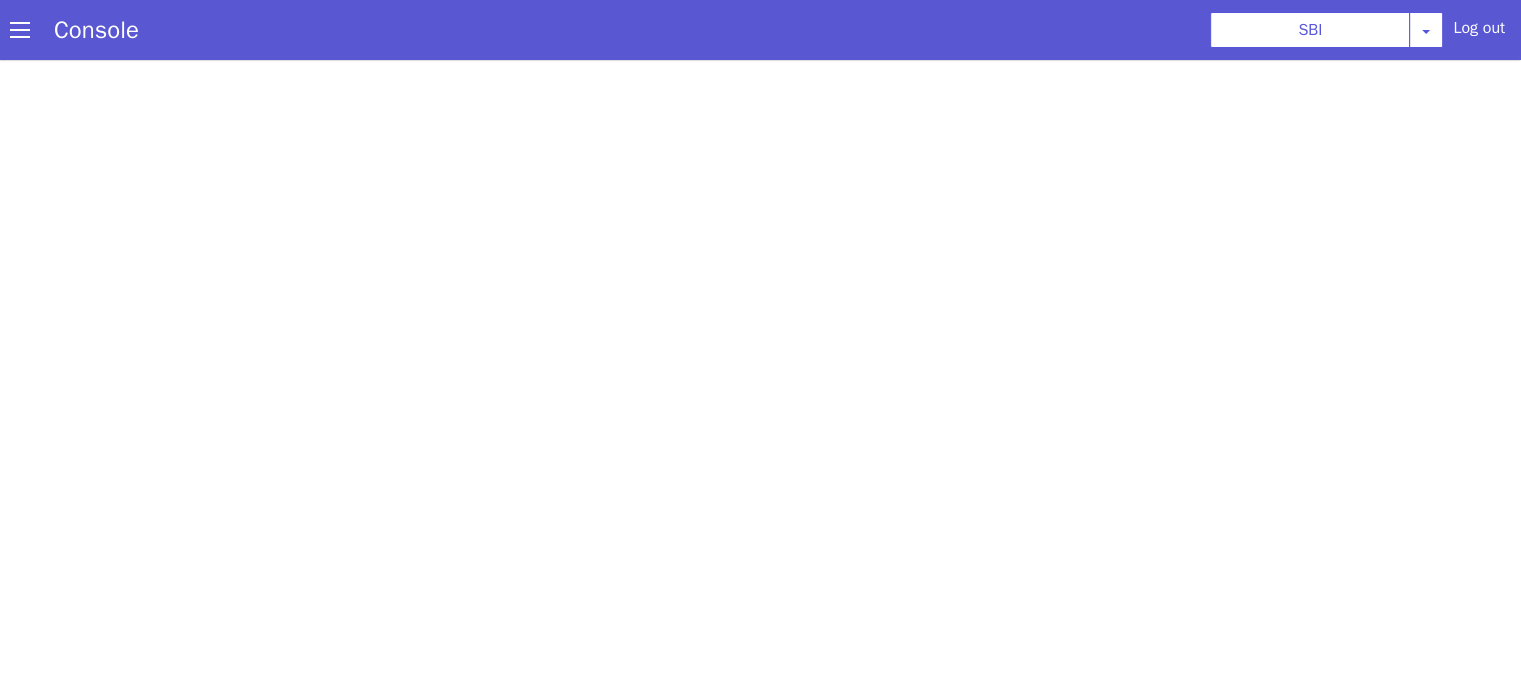 scroll, scrollTop: 0, scrollLeft: 0, axis: both 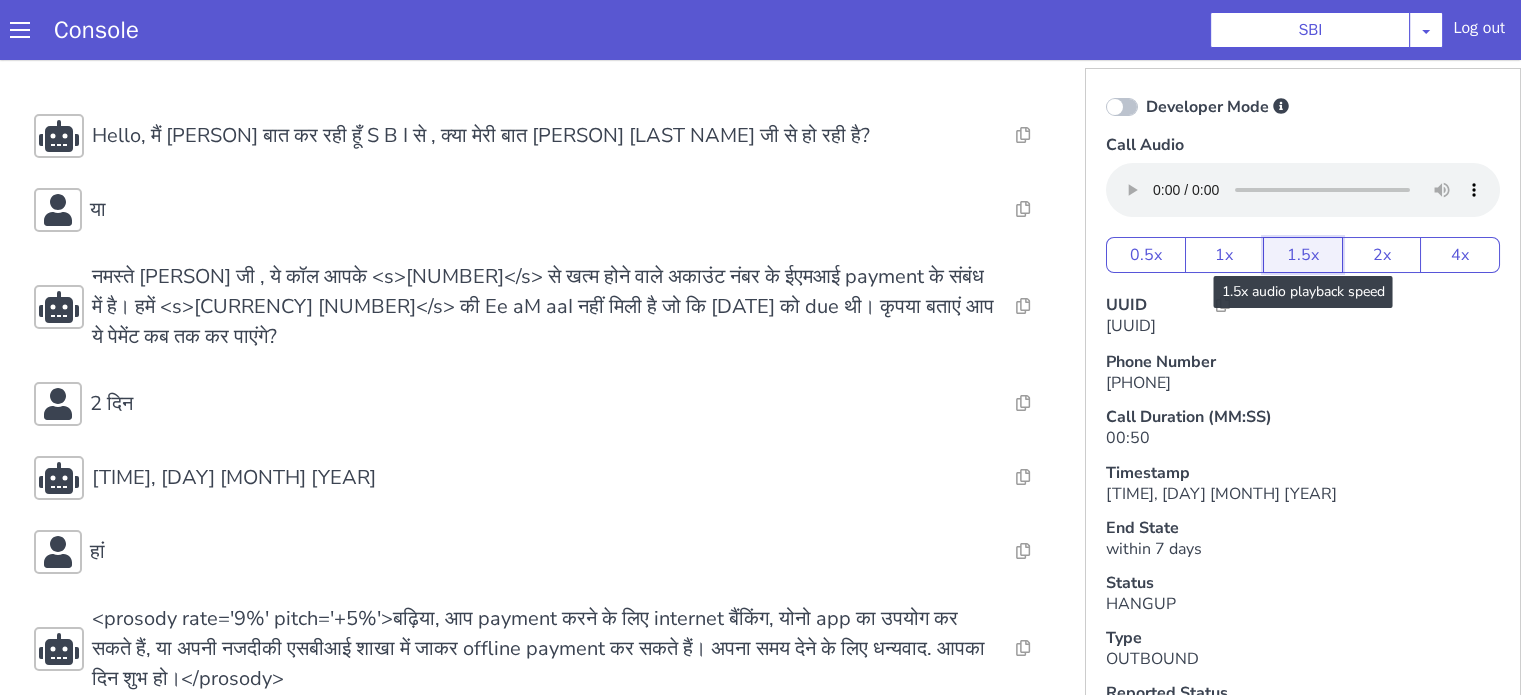 click on "1.5x" at bounding box center [1303, 255] 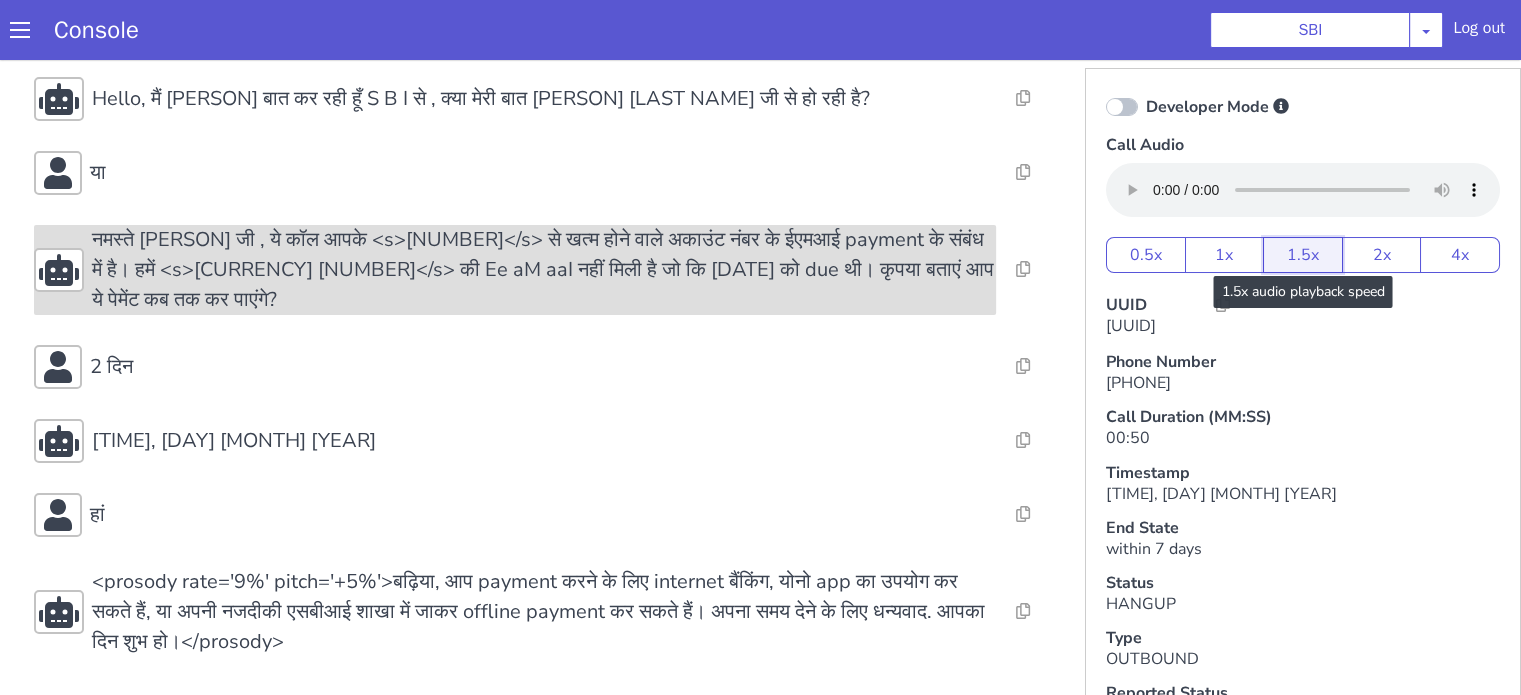 scroll, scrollTop: 96, scrollLeft: 0, axis: vertical 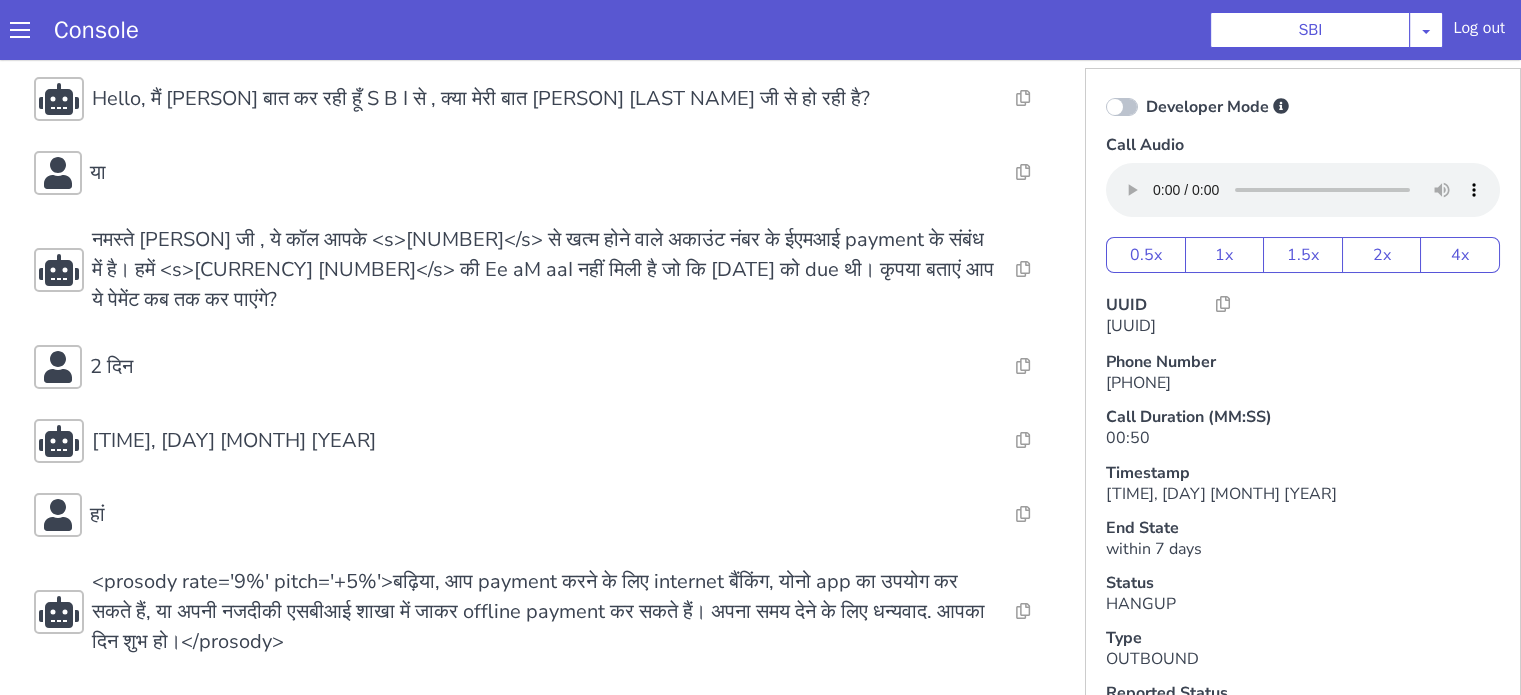 click on "Console SBI AO Smith Airtel DTH Pilot Airtel POC Alice Blue NT Aliceblue American Finance - US Apollo Apollo 24*7 Application - Collections Auto NPS feedback Avaya Devconnect Axis Axis AMC Axis Outbound BAGIC BALIC BALIC Old 2 Bajaj Autofinance Bajaj Fin Banking Demo Barbeque Nation Buy Now Pay Later Cars24 Cashe Central Bank of India Charles Tyrwhitt Cholamandalam Finance Consumer Durables Coverfox Covid19 Helpline Credgenics CreditMate DPDzero DUMMY Data collection Demo - Collections Dish TV ERCM Emeritus Eureka Forbes - LQ FFAM360 - US Familiarity Farming_Axis Finaccel Flipkart Flow Templates Fusion Microfinance Giorgos_TestBot Great Learning Grievance Bot HDB Finance HDFC HDFC Ergo HDFC Freedom CC HDFC Life Demo HDFC Securities Hathway Internet Hathway V2 Home Credit IBM IBM Banking Demo ICICI ICICI Bank Outbound ICICI Lombard Persistency ICICI Prudential ICICI securities ICICI_lombard IDFC First Bank IFFCO Tokio Insurance Iffco Tokio Indiamart Indigo IndusInd - Settlement IndusInd CC Insurance Jarvis" at bounding box center (760, 30) 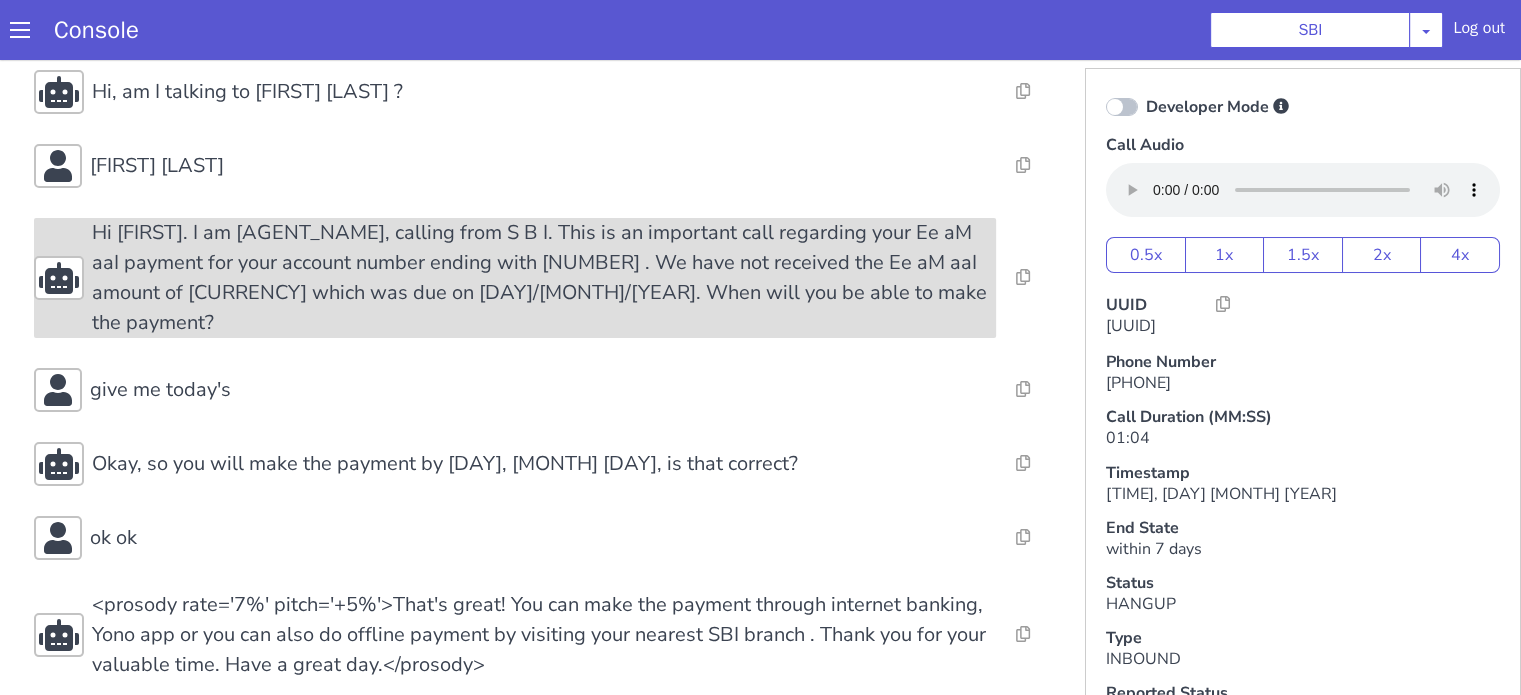 scroll, scrollTop: 256, scrollLeft: 0, axis: vertical 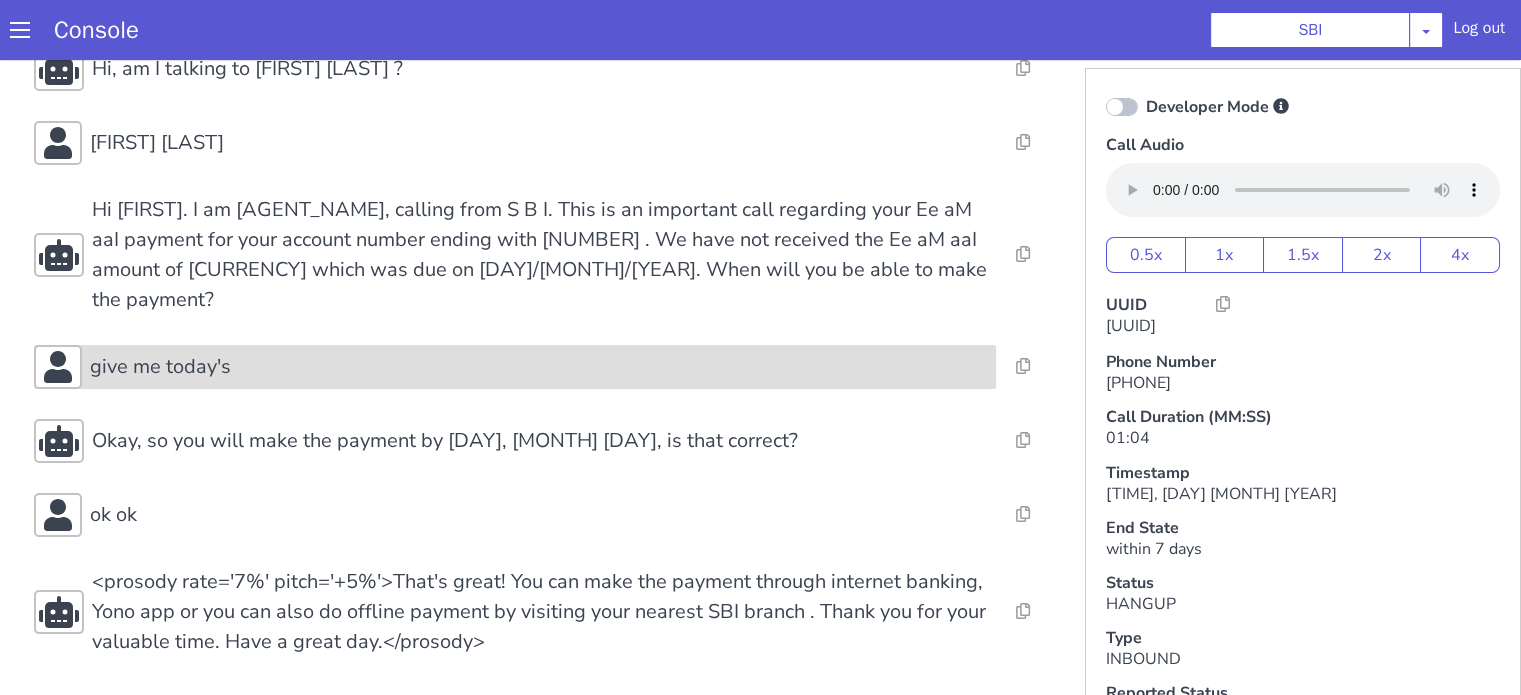 click on "give me today's" at bounding box center [539, 367] 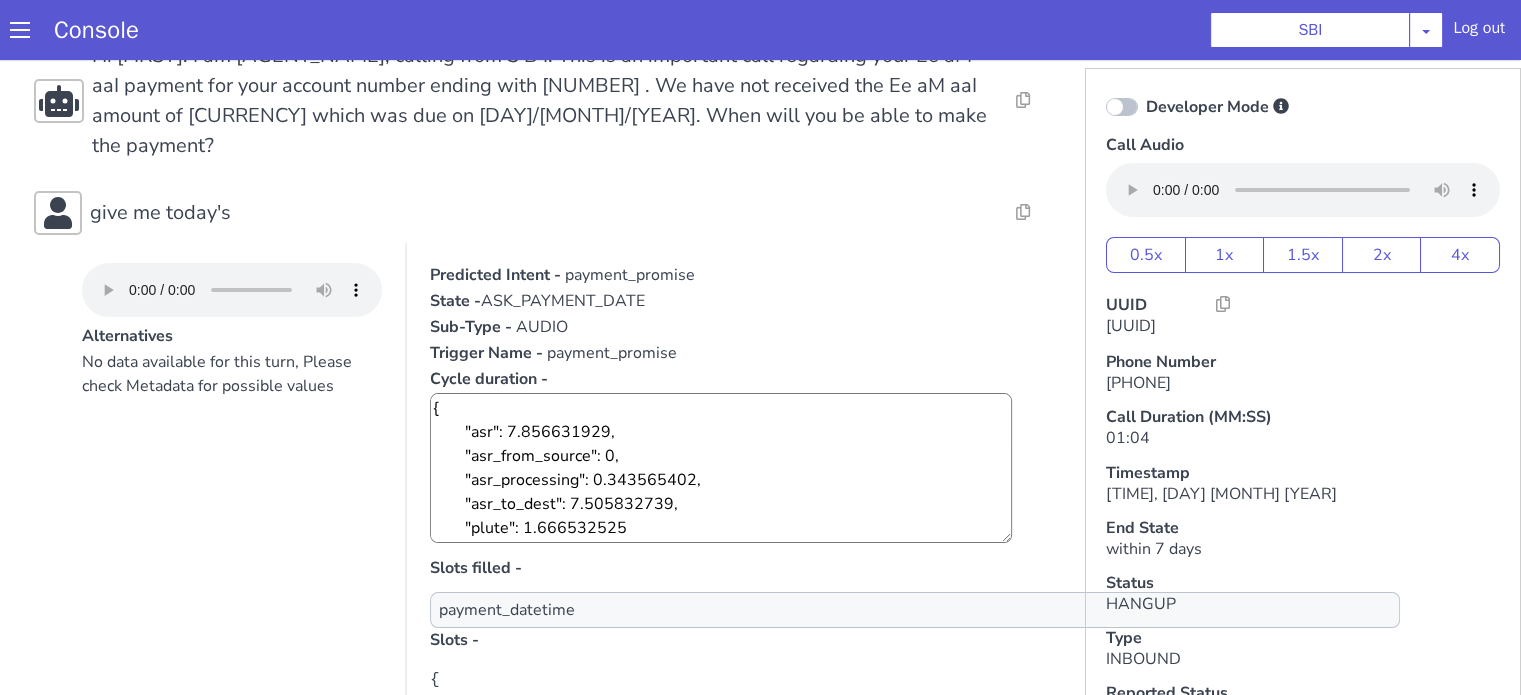 scroll, scrollTop: 456, scrollLeft: 0, axis: vertical 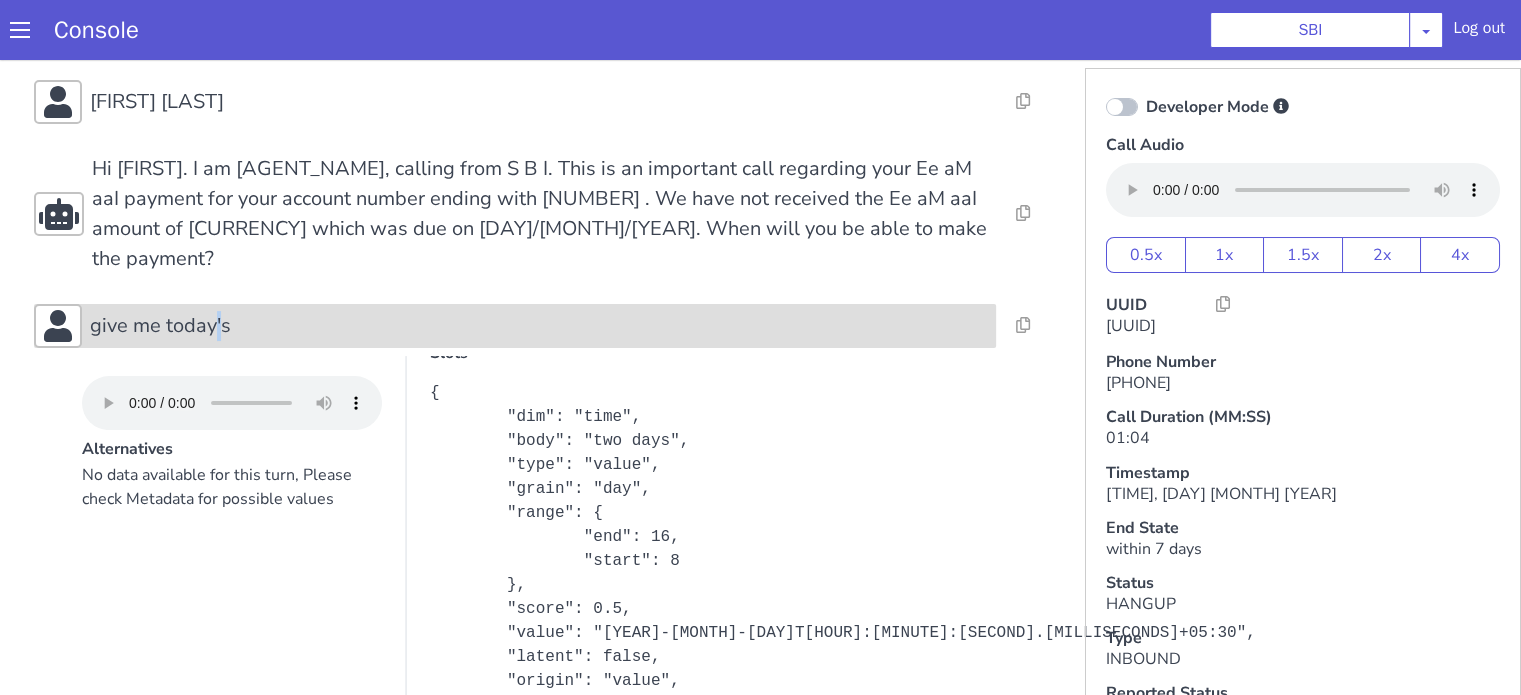 click on "give me today's" at bounding box center [160, 326] 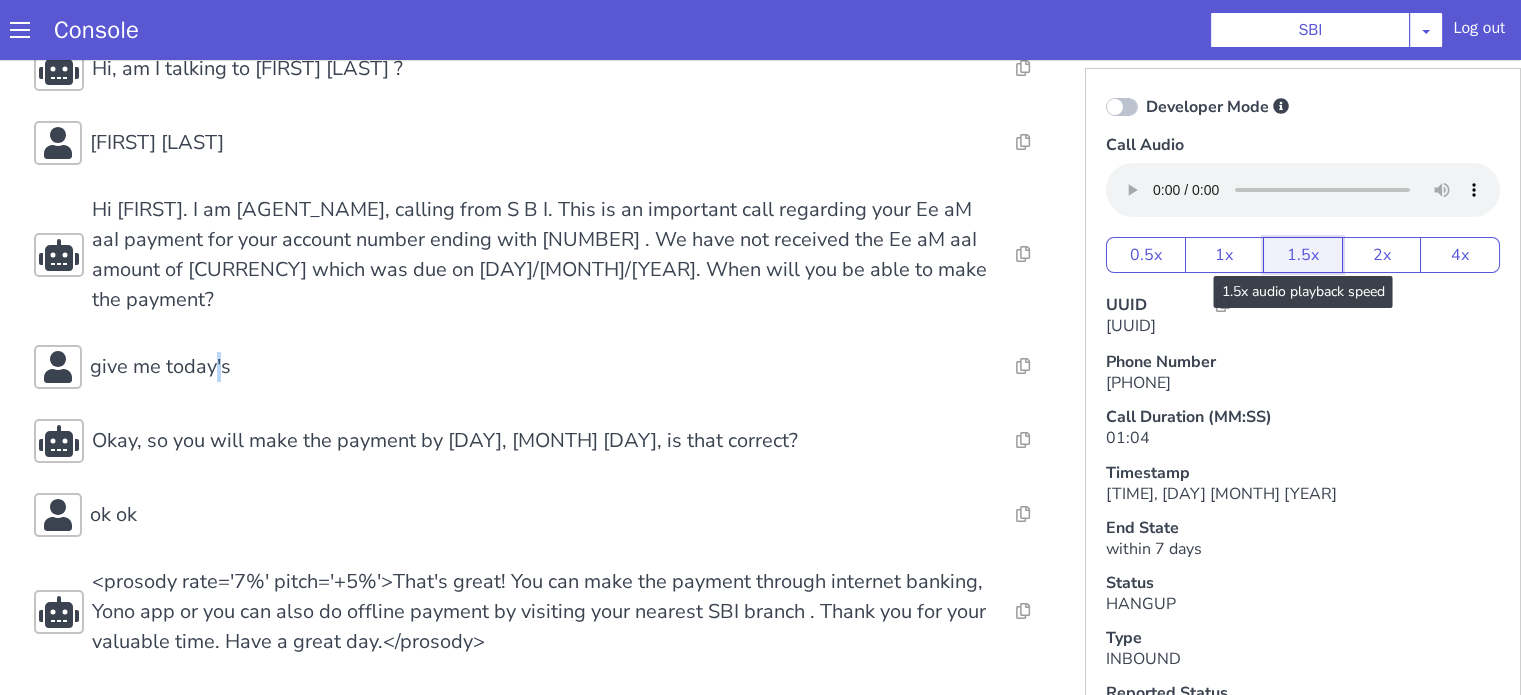 click on "1.5x" at bounding box center (1303, 255) 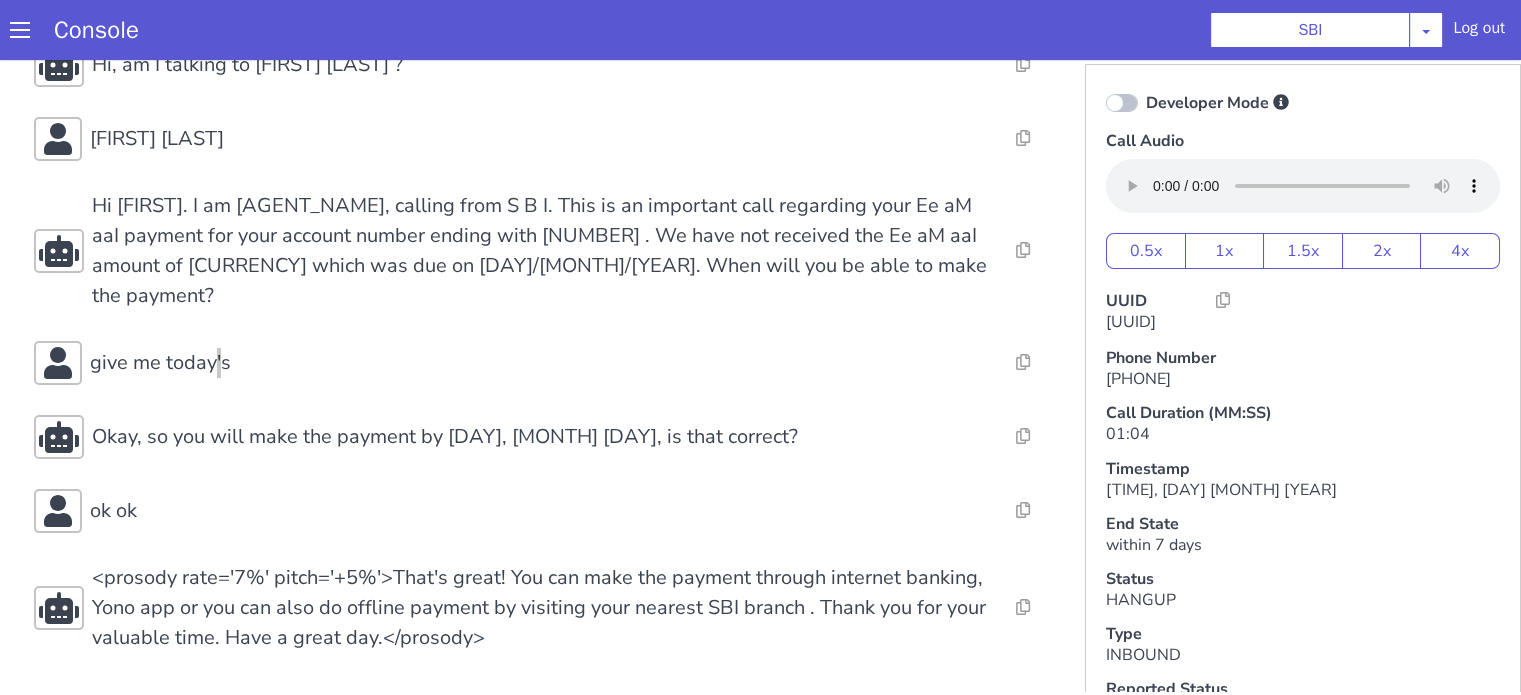 scroll, scrollTop: 5, scrollLeft: 0, axis: vertical 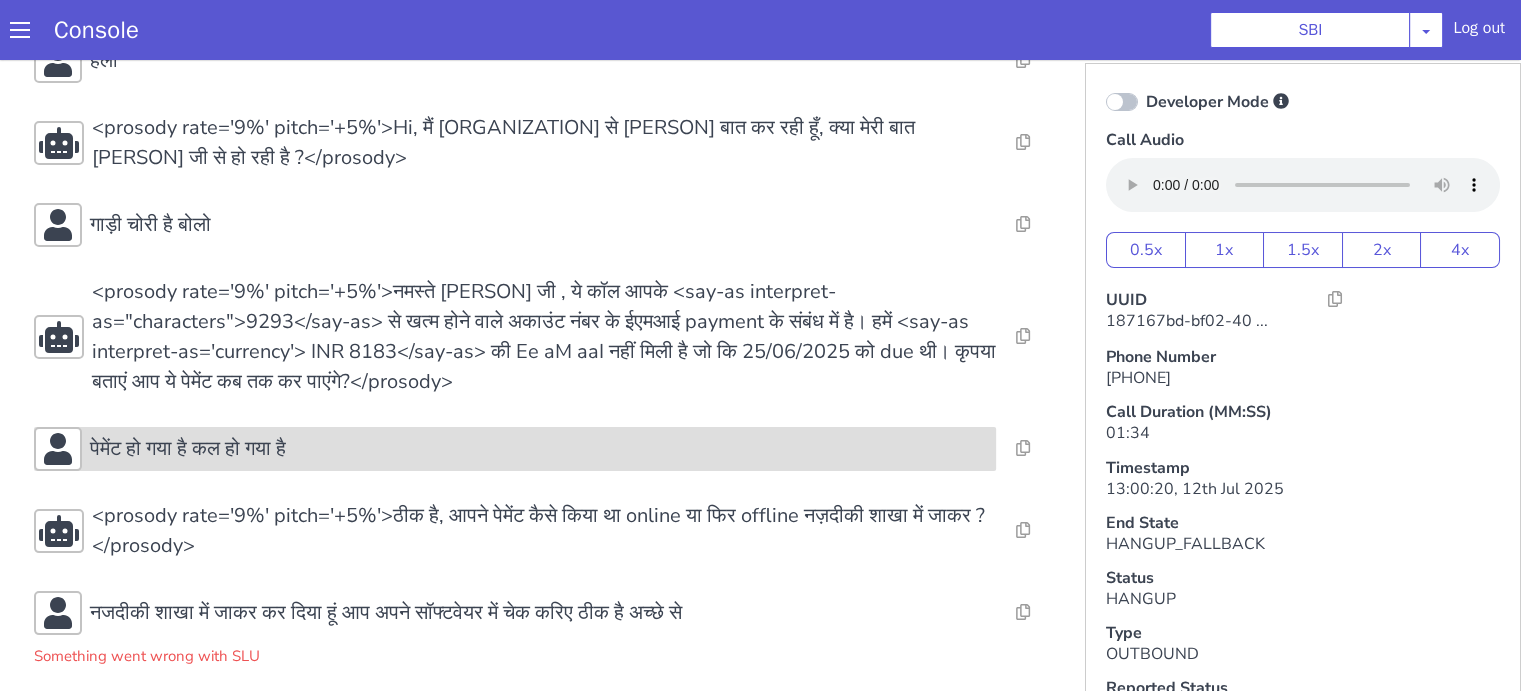 click on "पेमेंट हो गया है कल हो गया है" at bounding box center (539, 449) 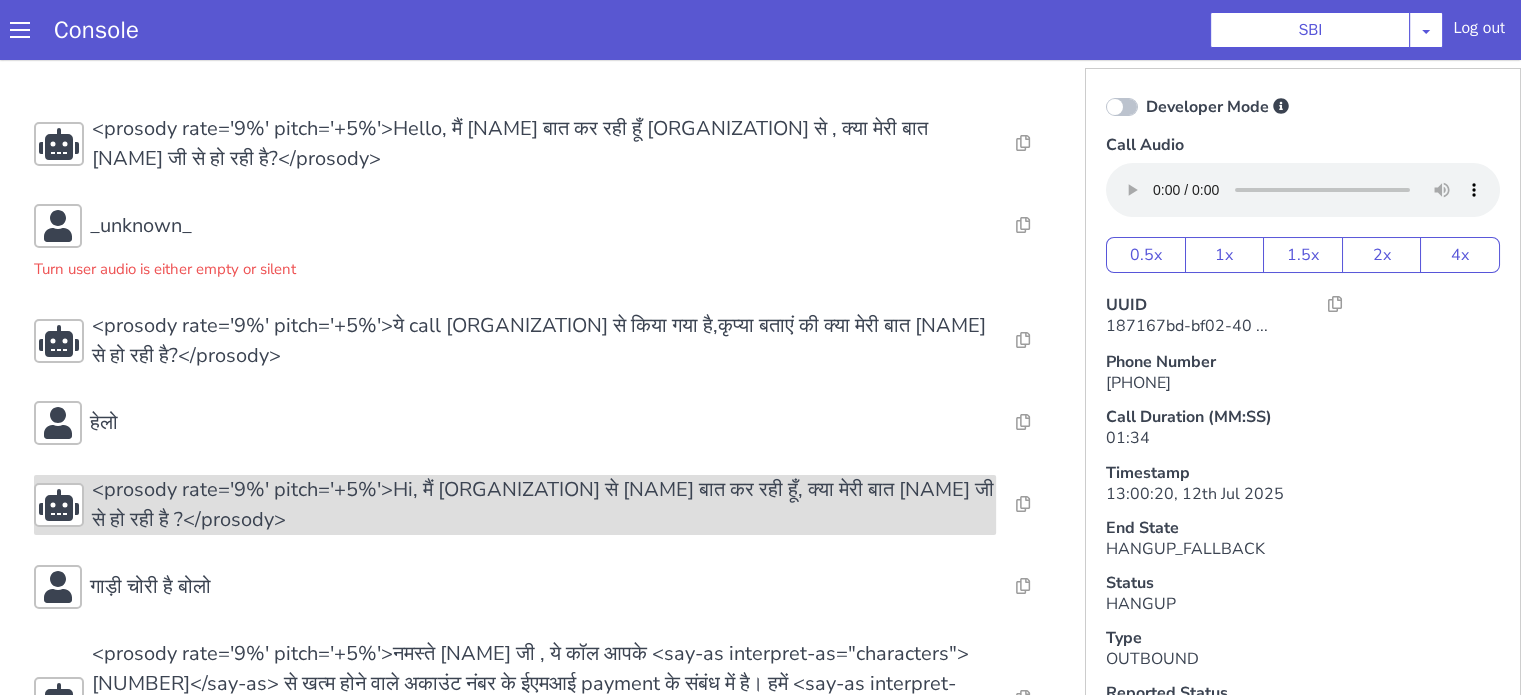 scroll, scrollTop: 300, scrollLeft: 0, axis: vertical 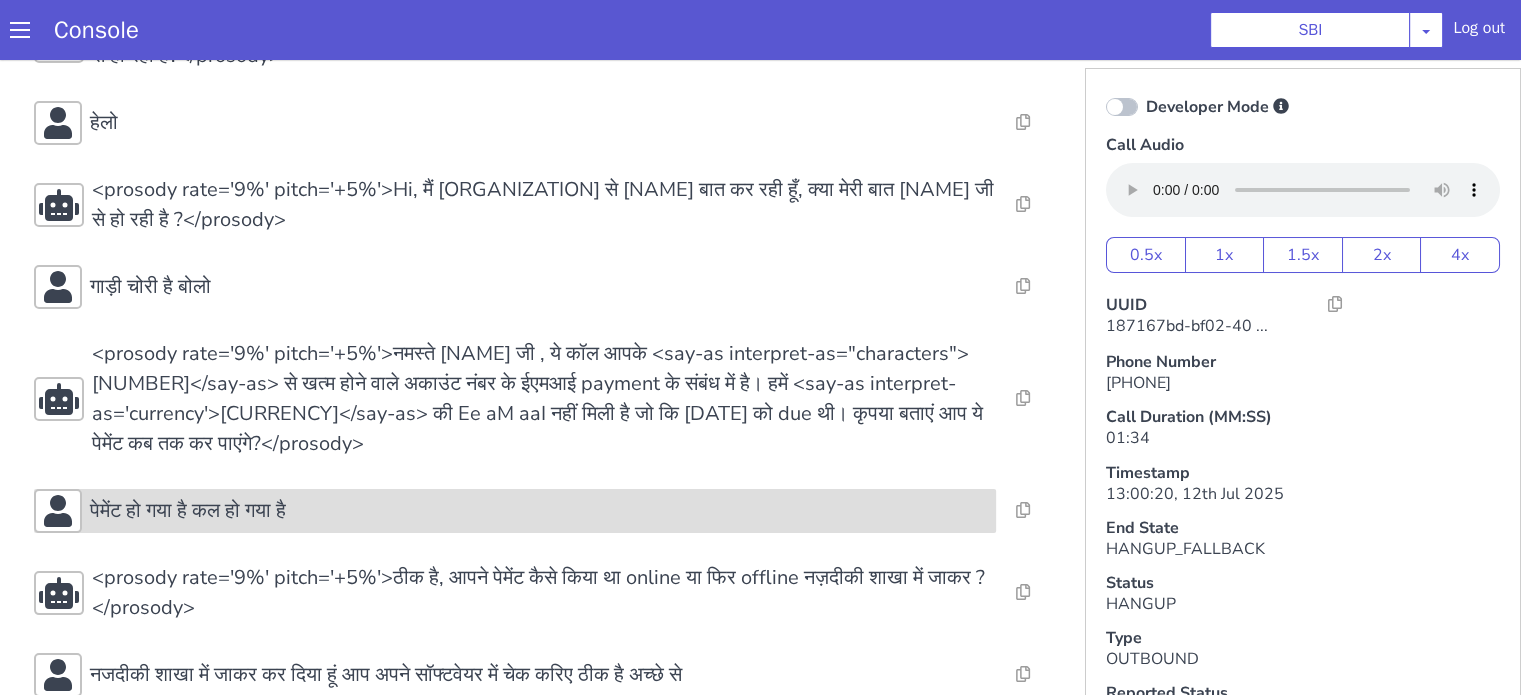 click on "पेमेंट हो गया है कल हो गया है" at bounding box center [515, 511] 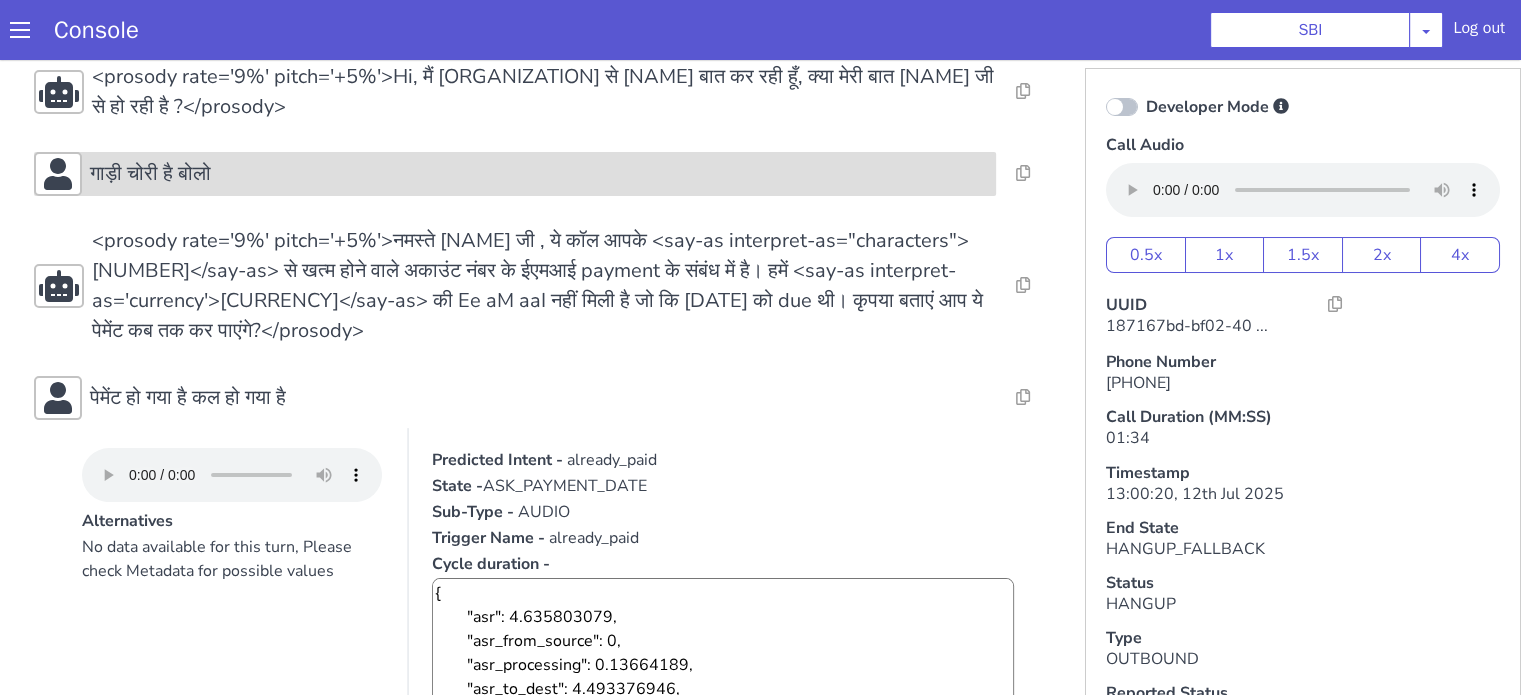 scroll, scrollTop: 500, scrollLeft: 0, axis: vertical 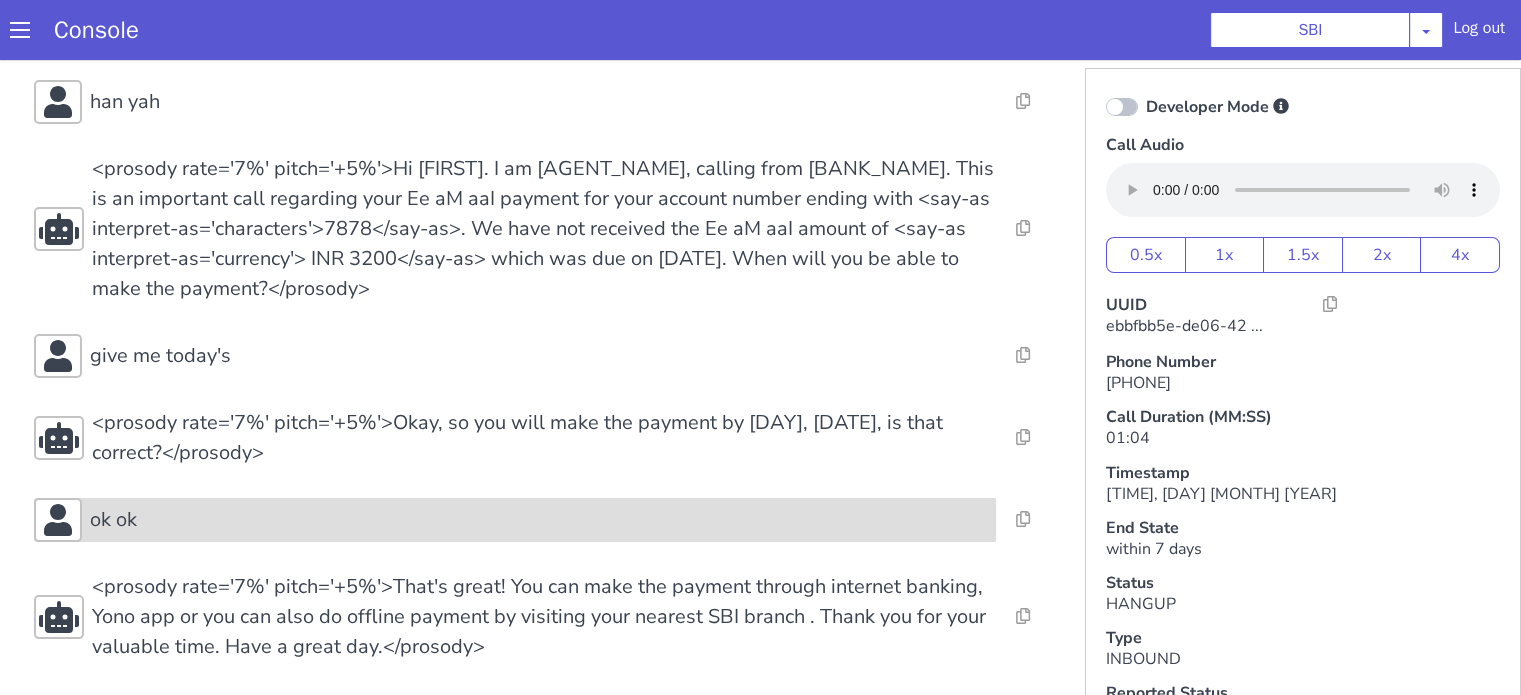 click on "ok ok" at bounding box center (539, 520) 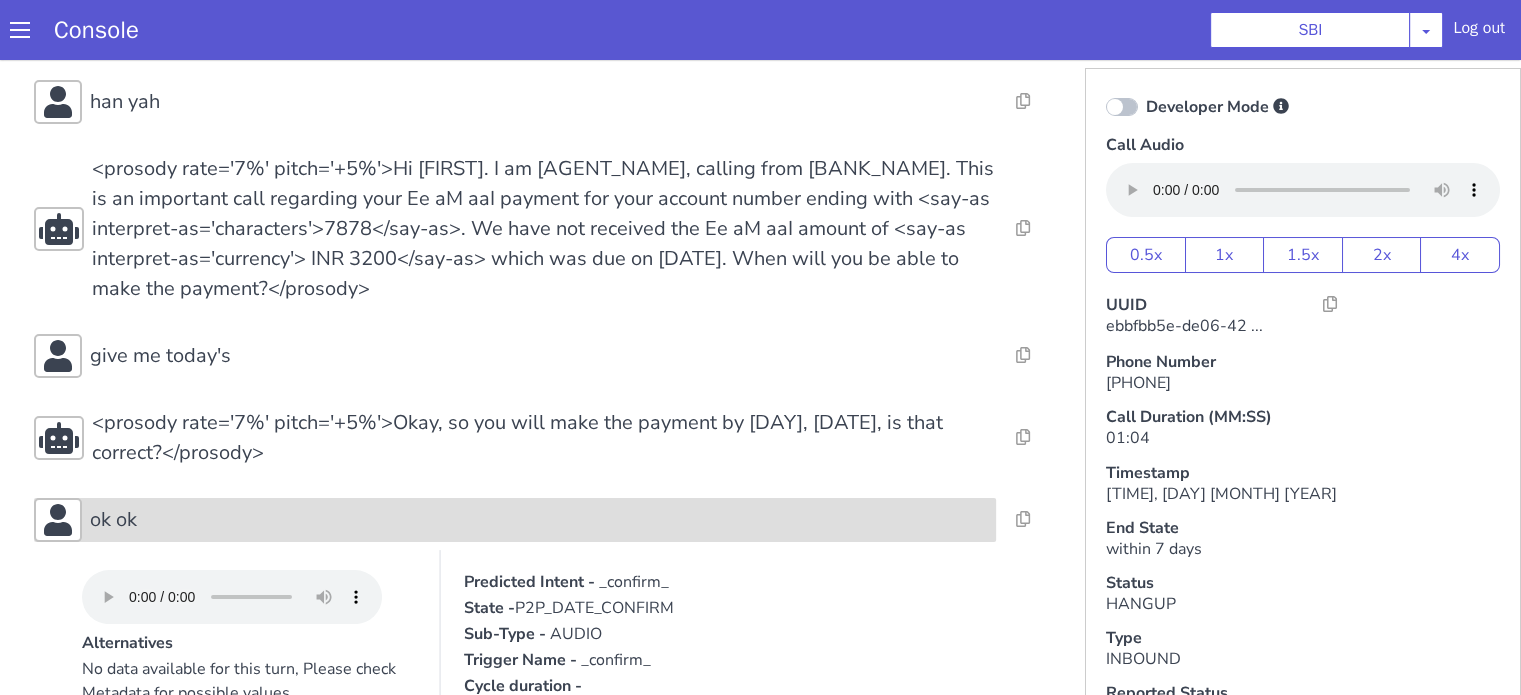 click on "ok ok" at bounding box center [539, 520] 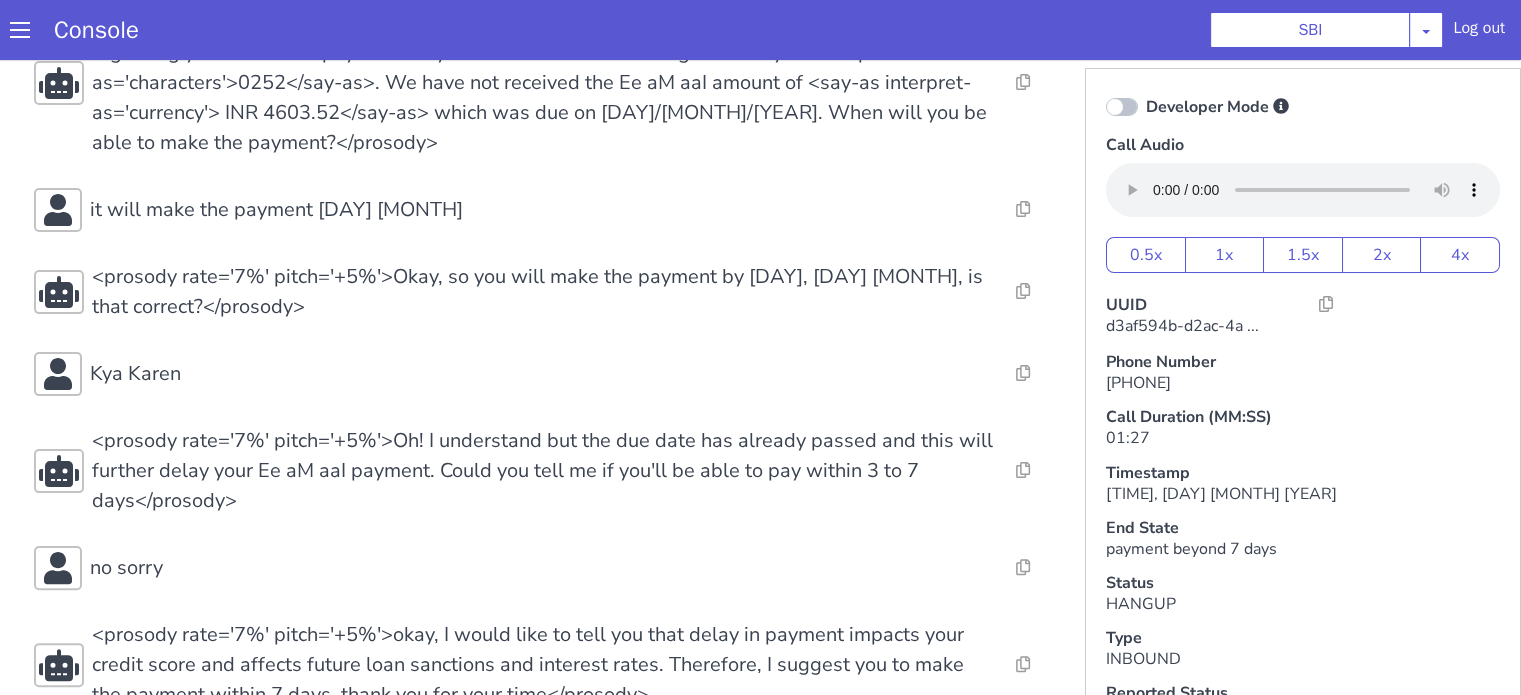 scroll, scrollTop: 515, scrollLeft: 0, axis: vertical 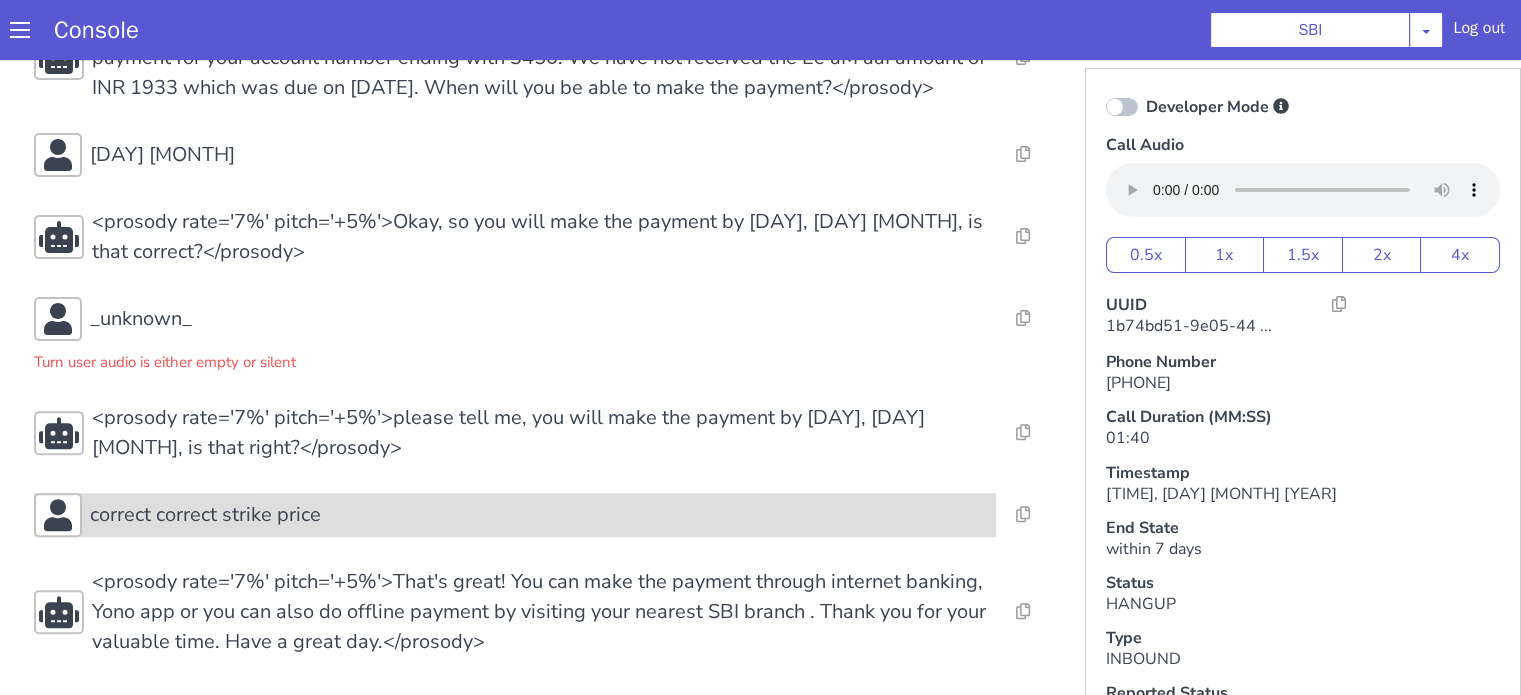 click on "correct correct strike price" at bounding box center [205, 515] 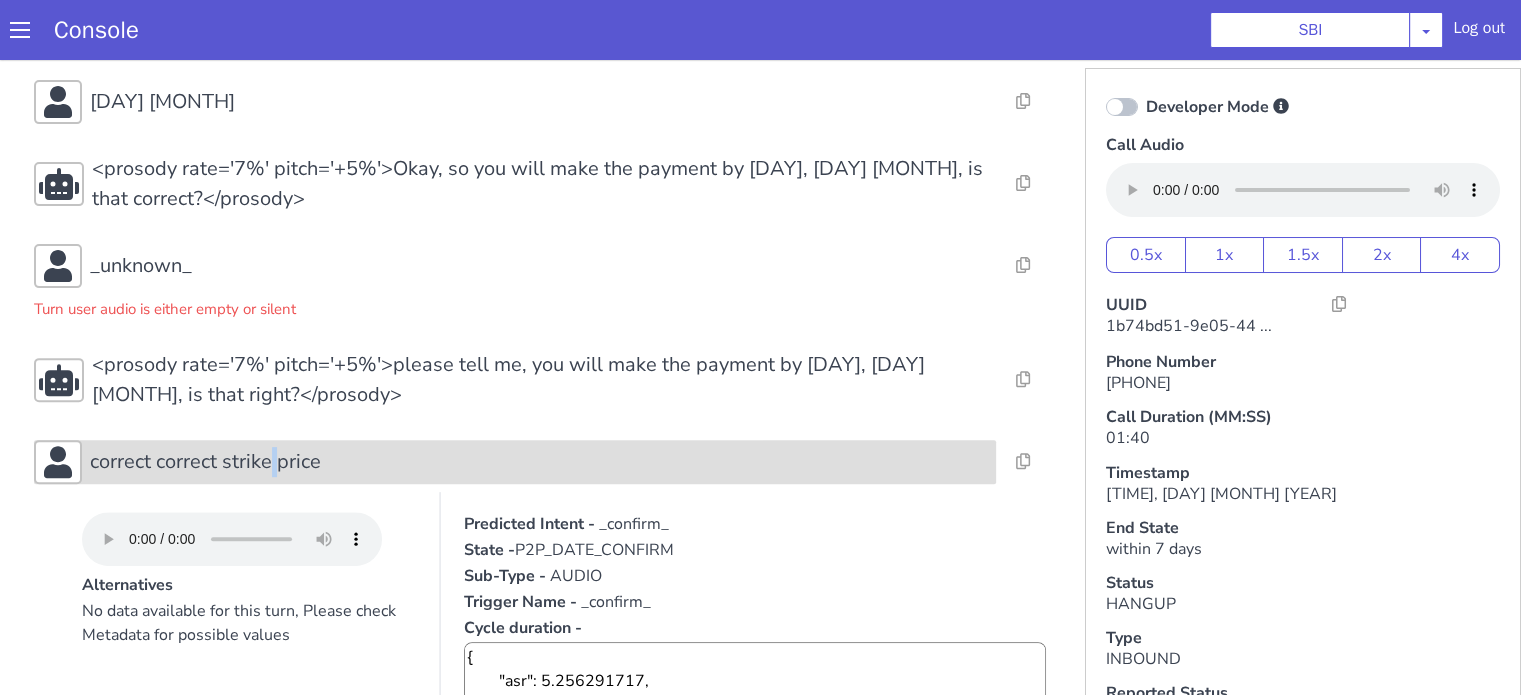 click on "correct correct strike price" at bounding box center [205, 462] 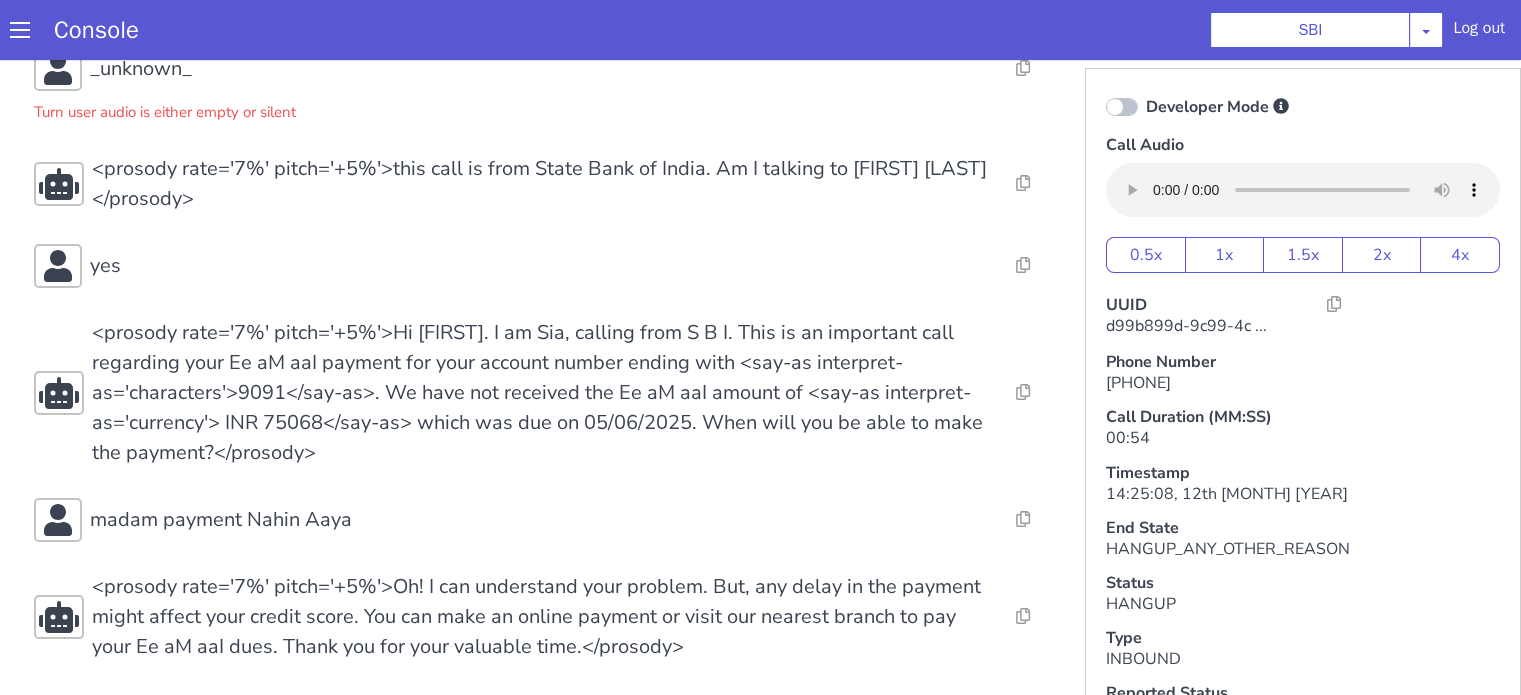 scroll, scrollTop: 142, scrollLeft: 0, axis: vertical 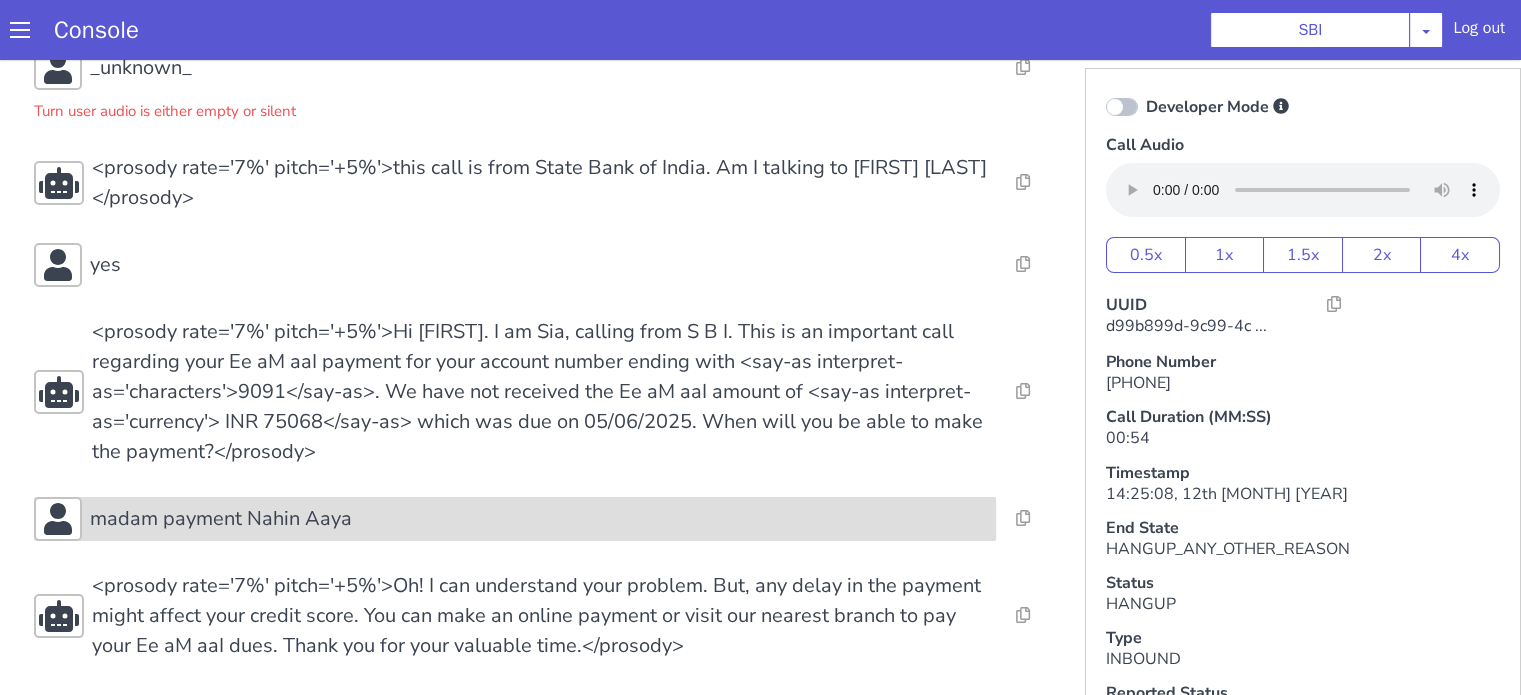 click on "madam payment Nahin Aaya" at bounding box center (539, 519) 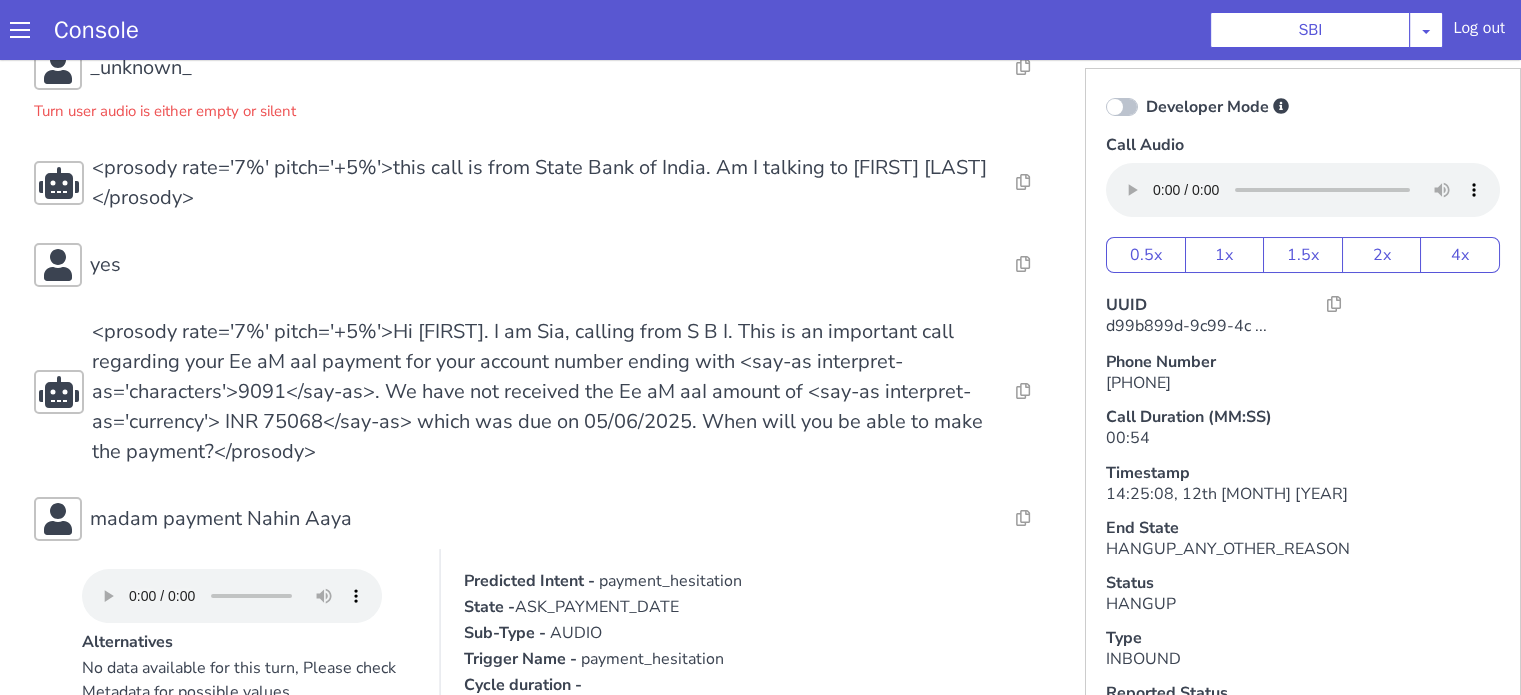 scroll, scrollTop: 442, scrollLeft: 0, axis: vertical 